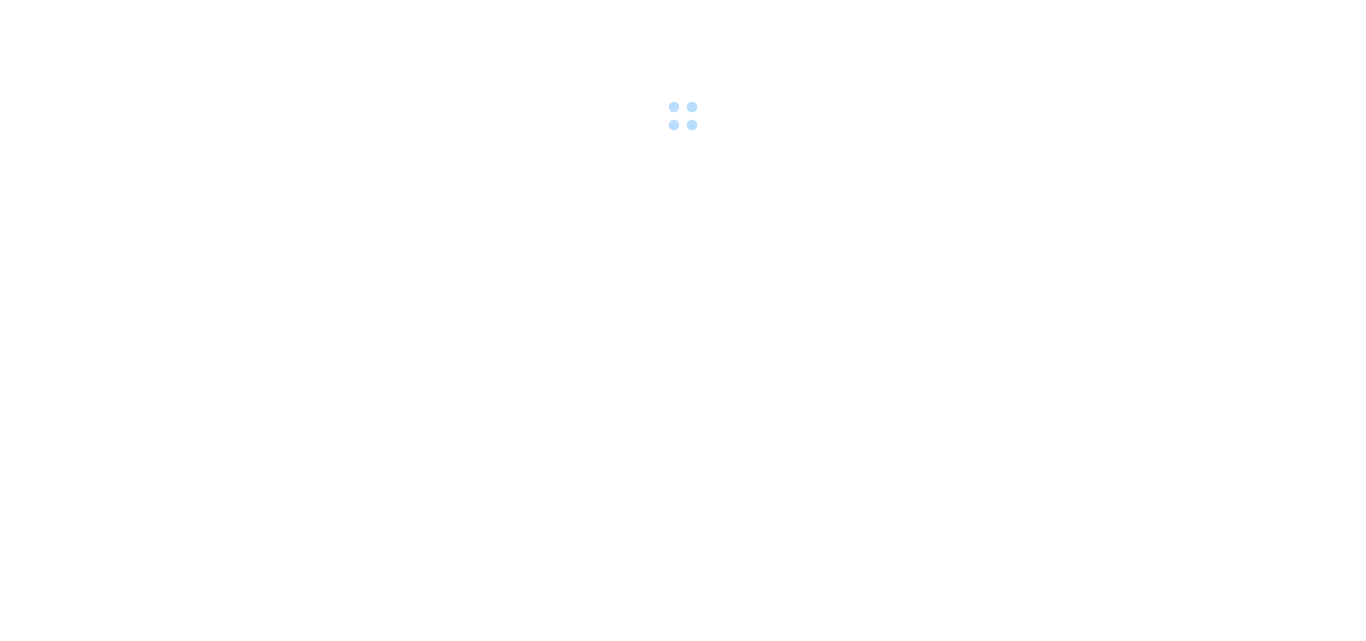 scroll, scrollTop: 0, scrollLeft: 0, axis: both 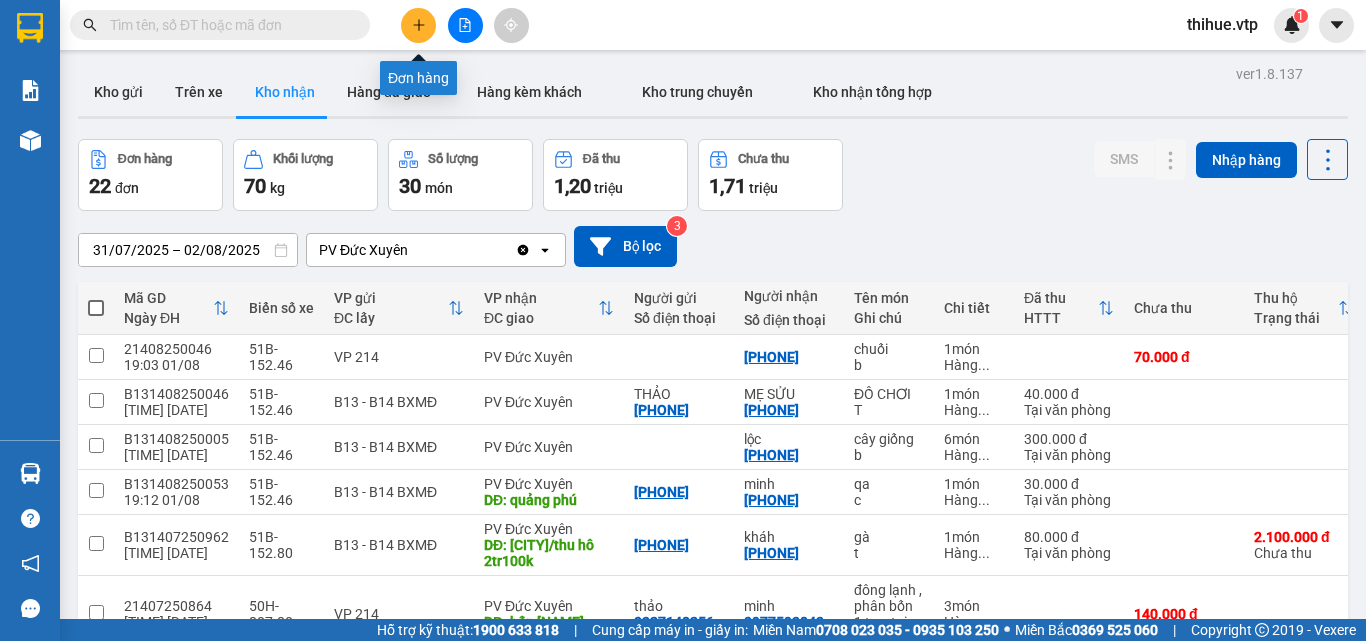 click 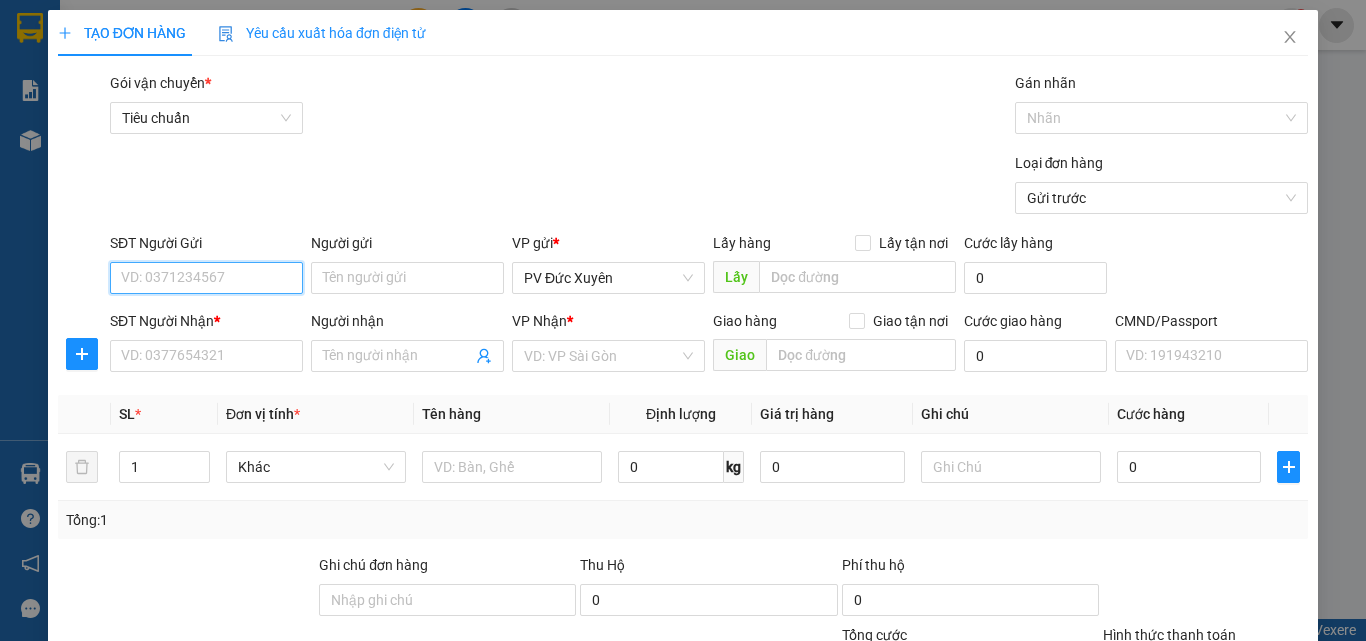 click on "SĐT Người Gửi" at bounding box center (206, 278) 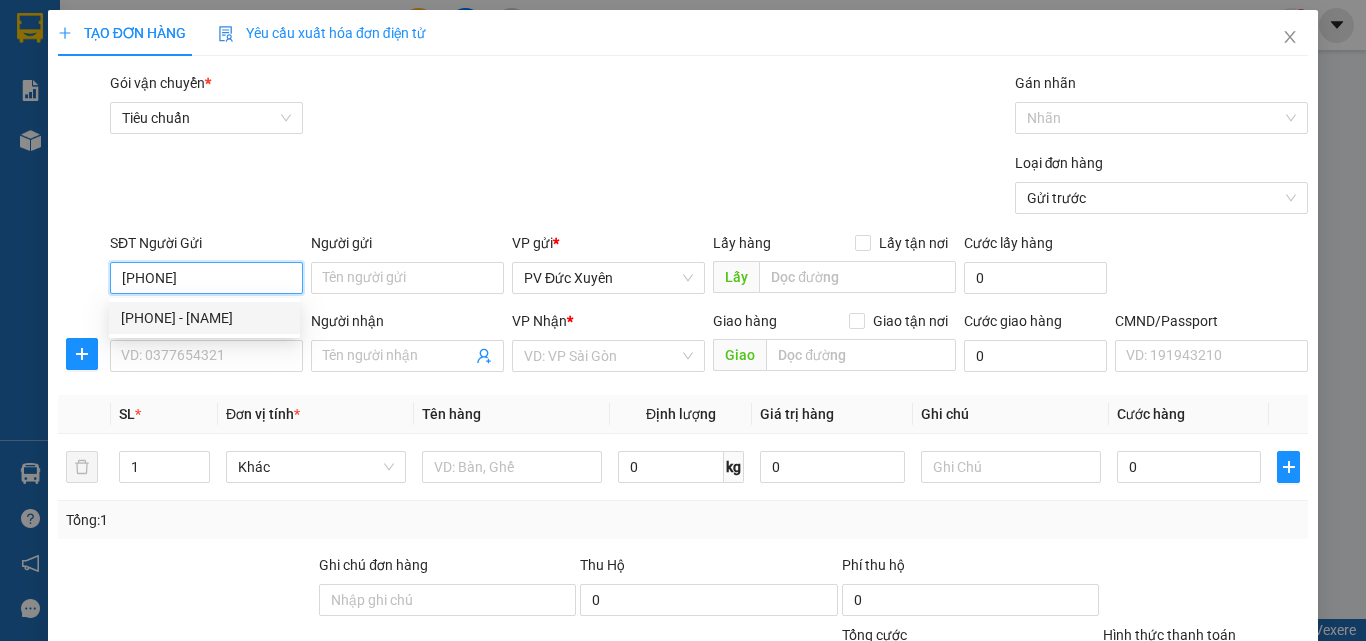 click on "[PHONE] - [NAME]" at bounding box center (204, 318) 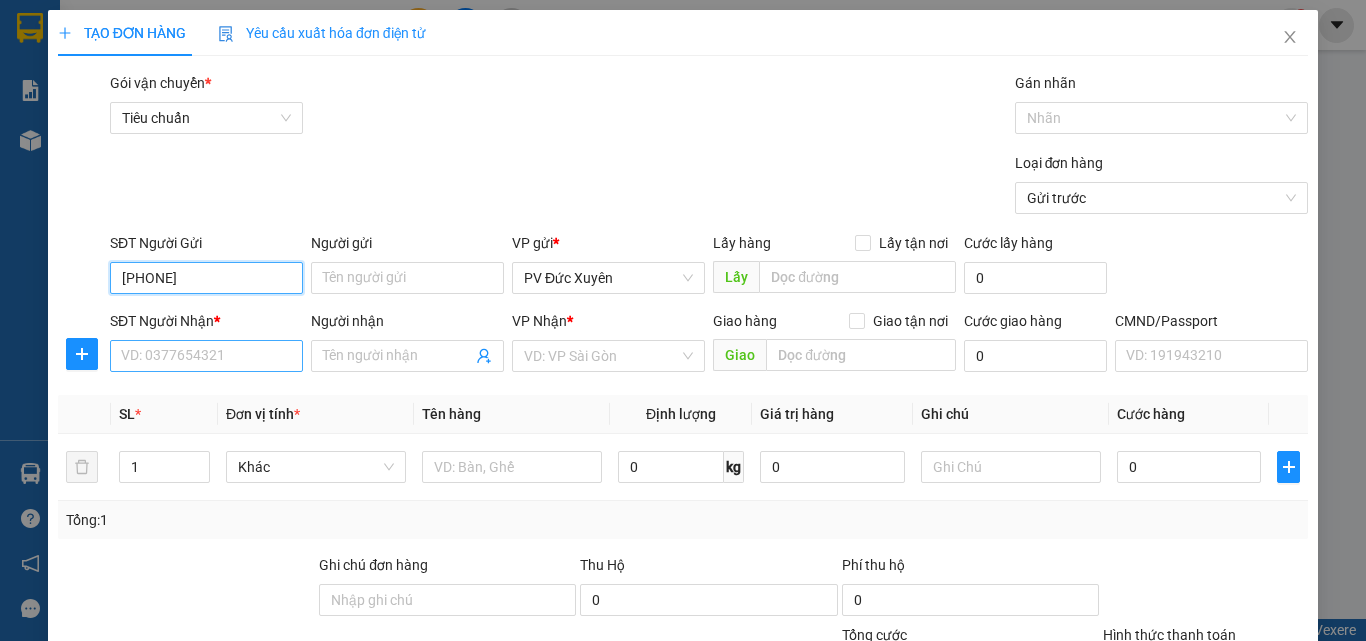 type on "[PHONE]" 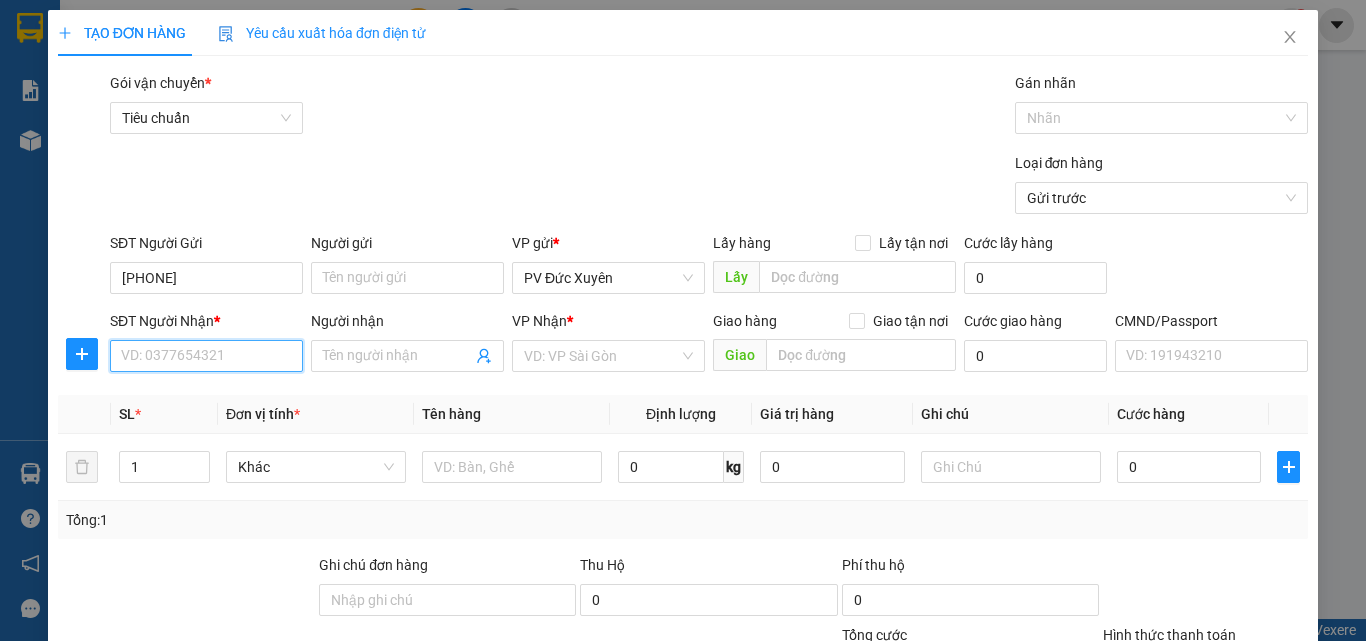 click on "SĐT Người Nhận  *" at bounding box center (206, 356) 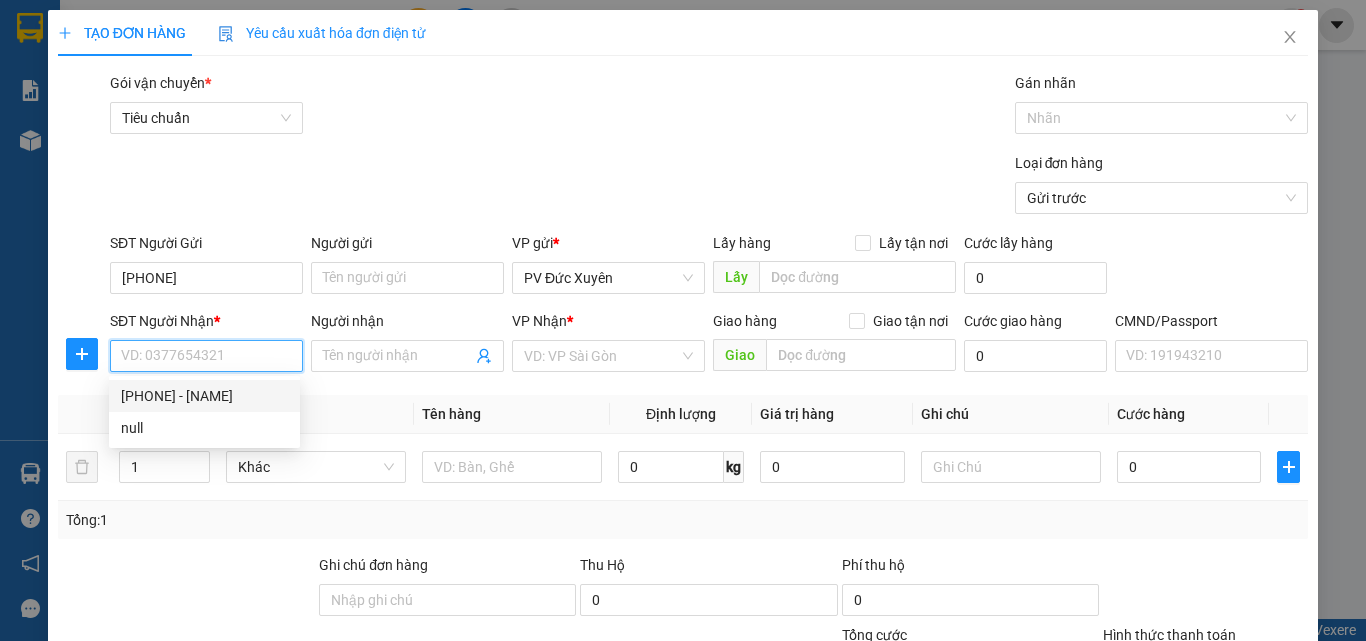 click on "[PHONE] - [NAME]" at bounding box center [204, 396] 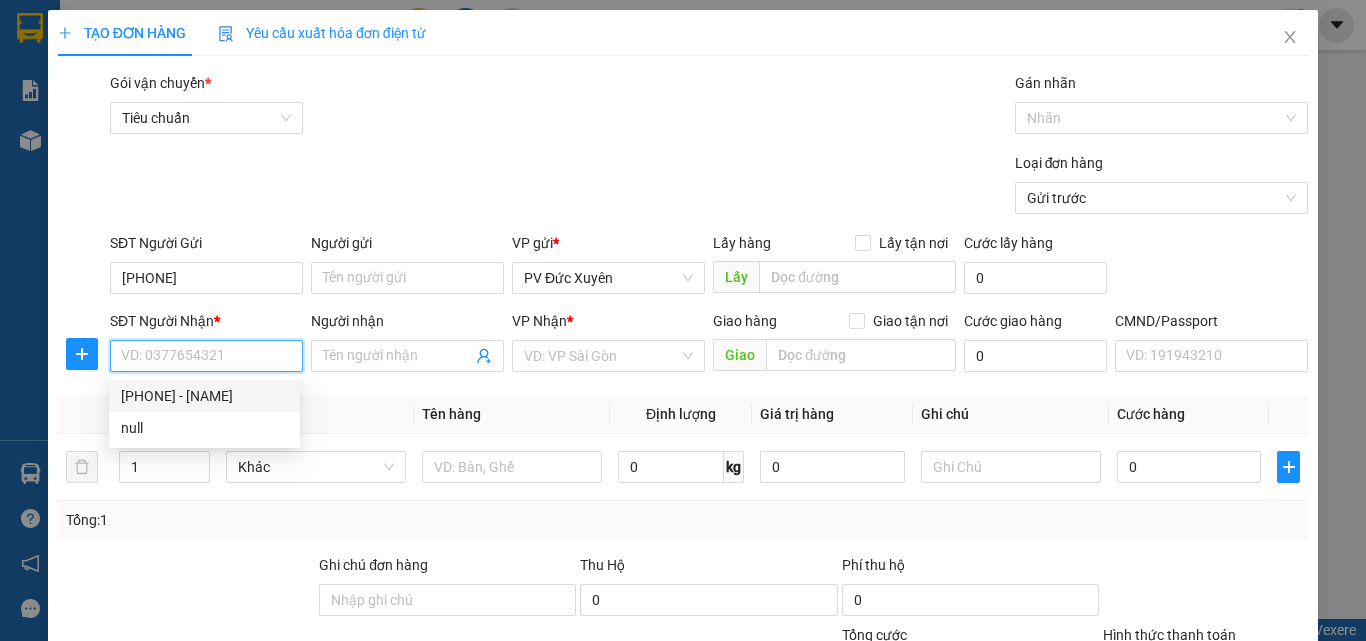 type on "QUÂN" 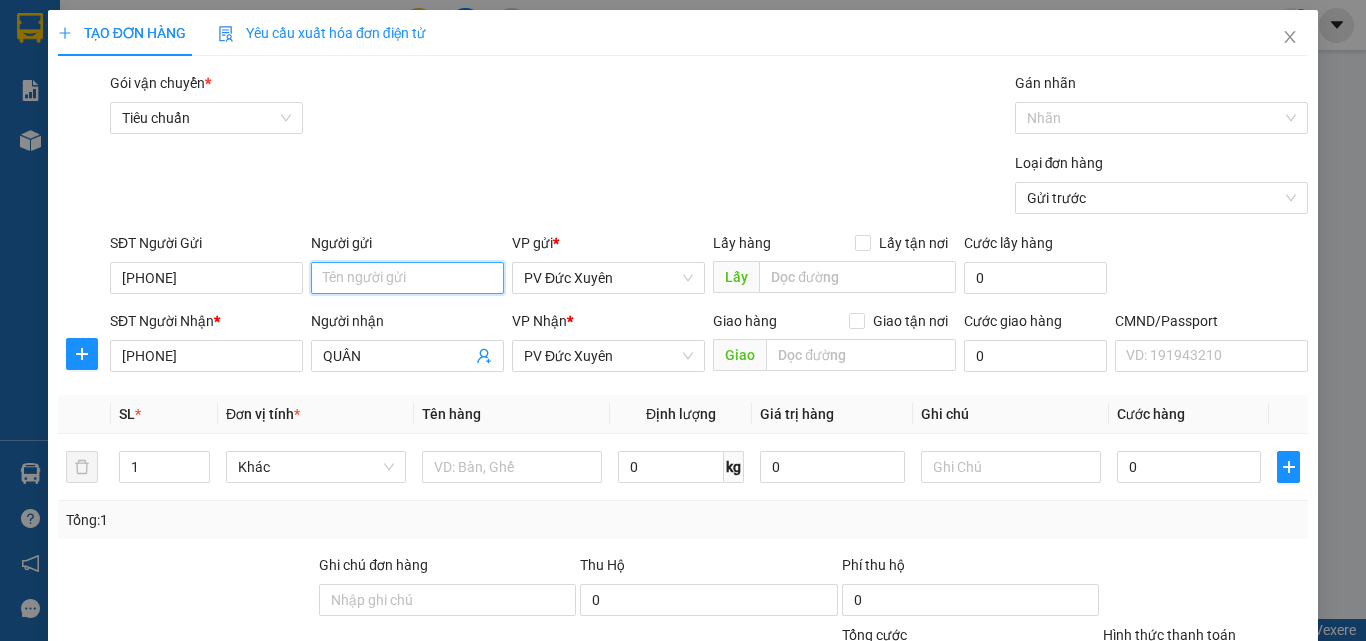 click on "Người gửi" at bounding box center (407, 278) 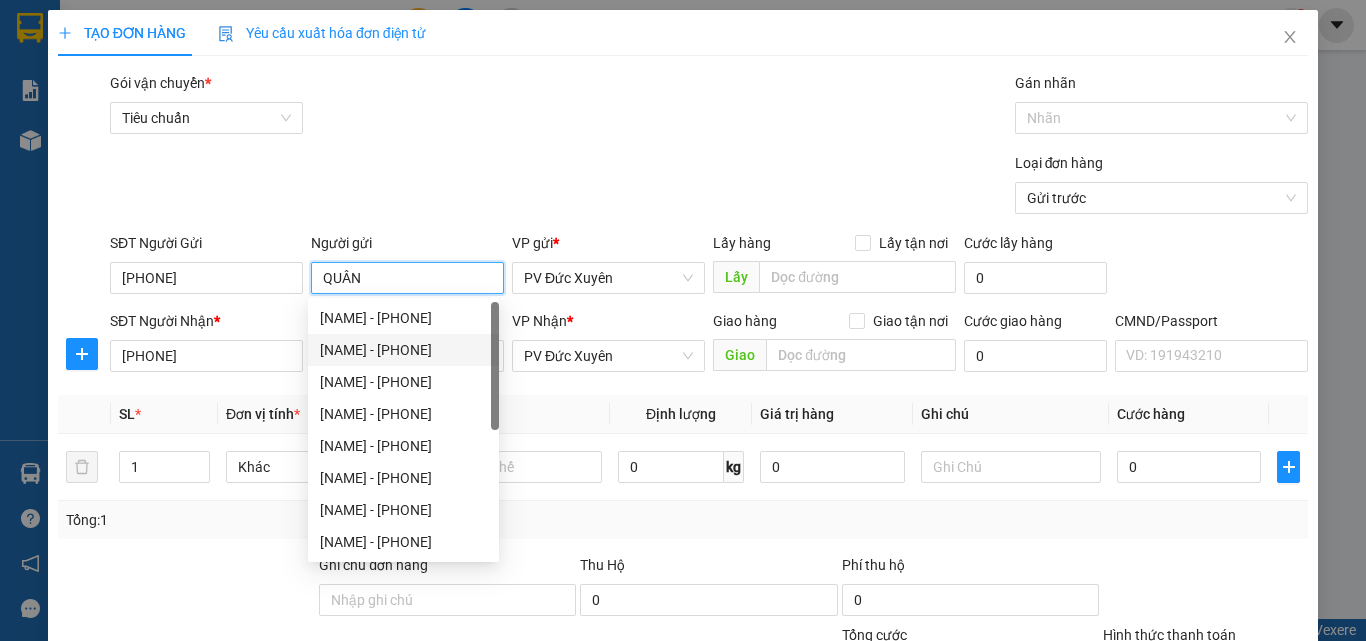 type on "QUÂN" 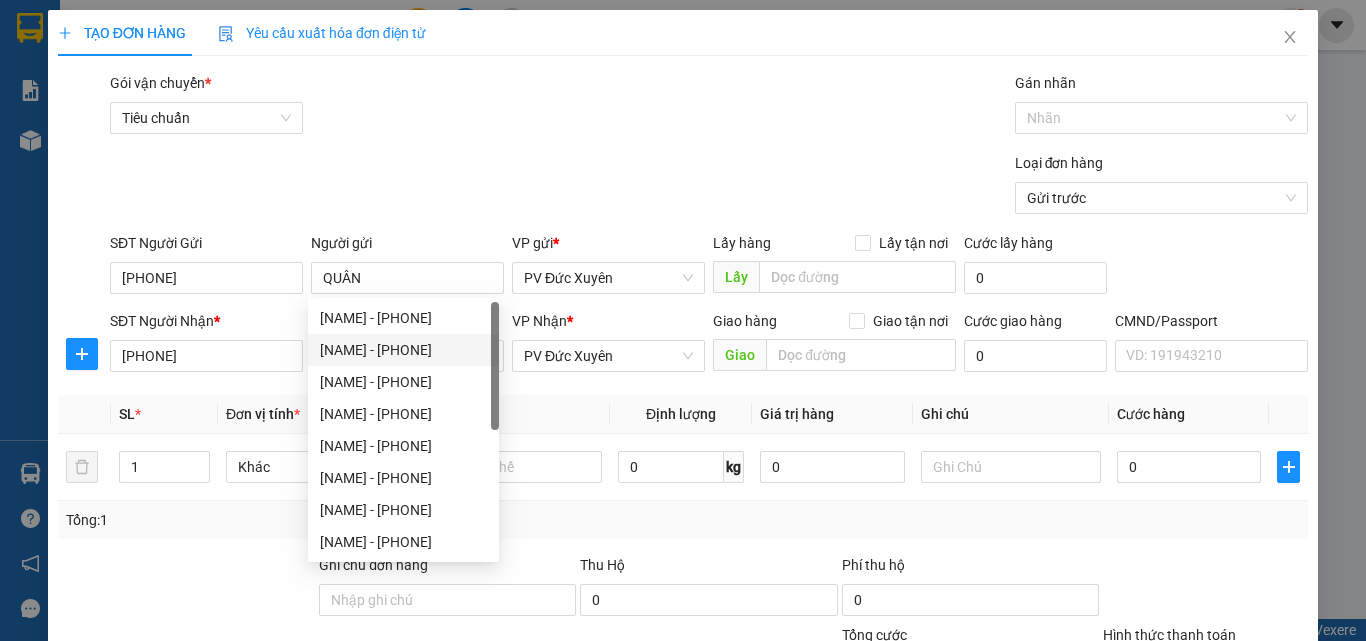 click on "VP Nhận  *" at bounding box center [608, 321] 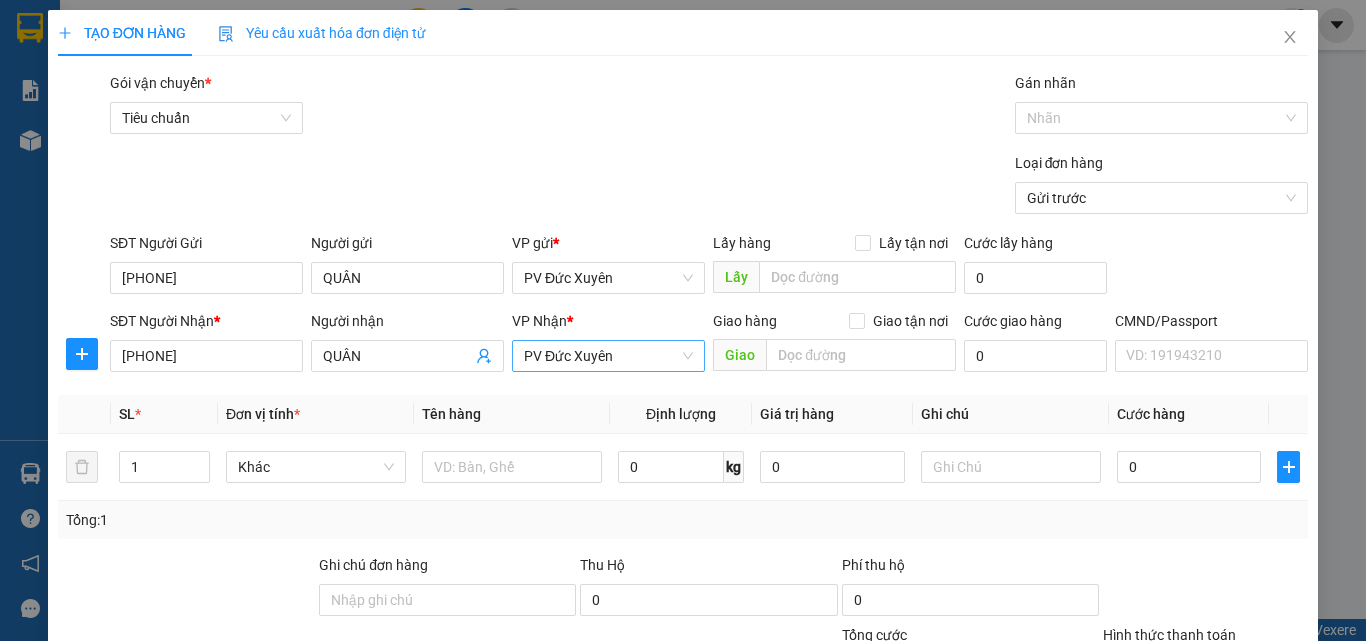 click on "PV Đức Xuyên" at bounding box center (608, 356) 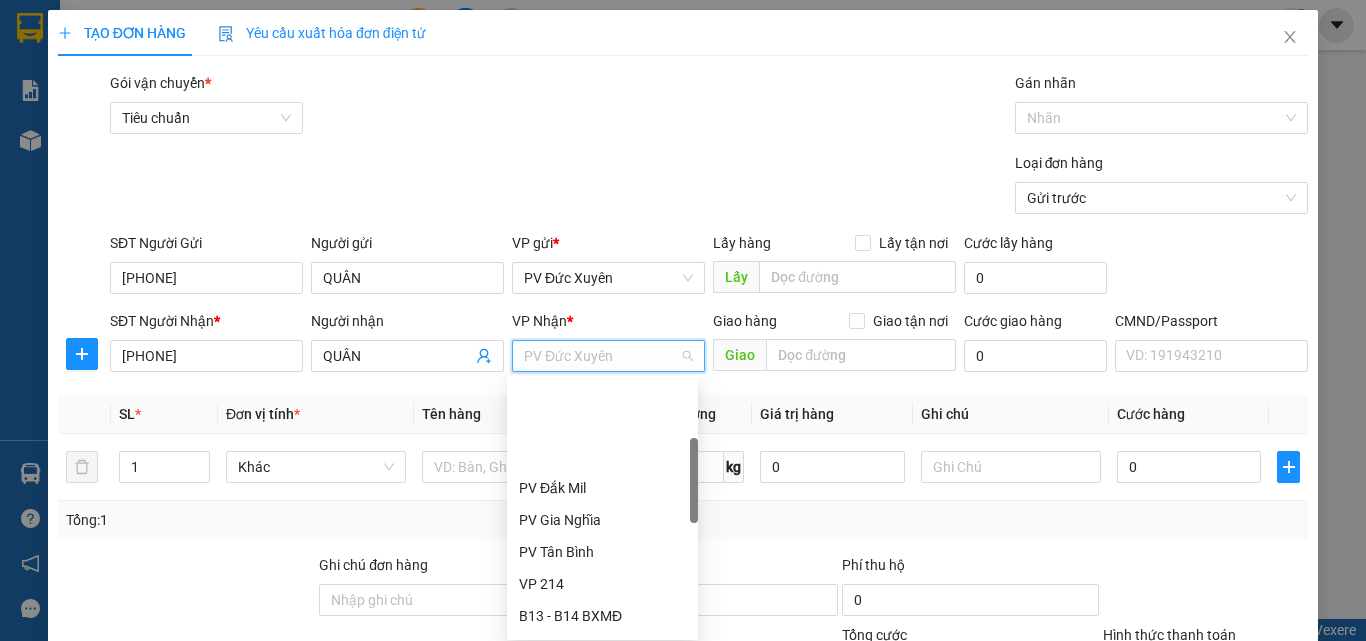 scroll, scrollTop: 200, scrollLeft: 0, axis: vertical 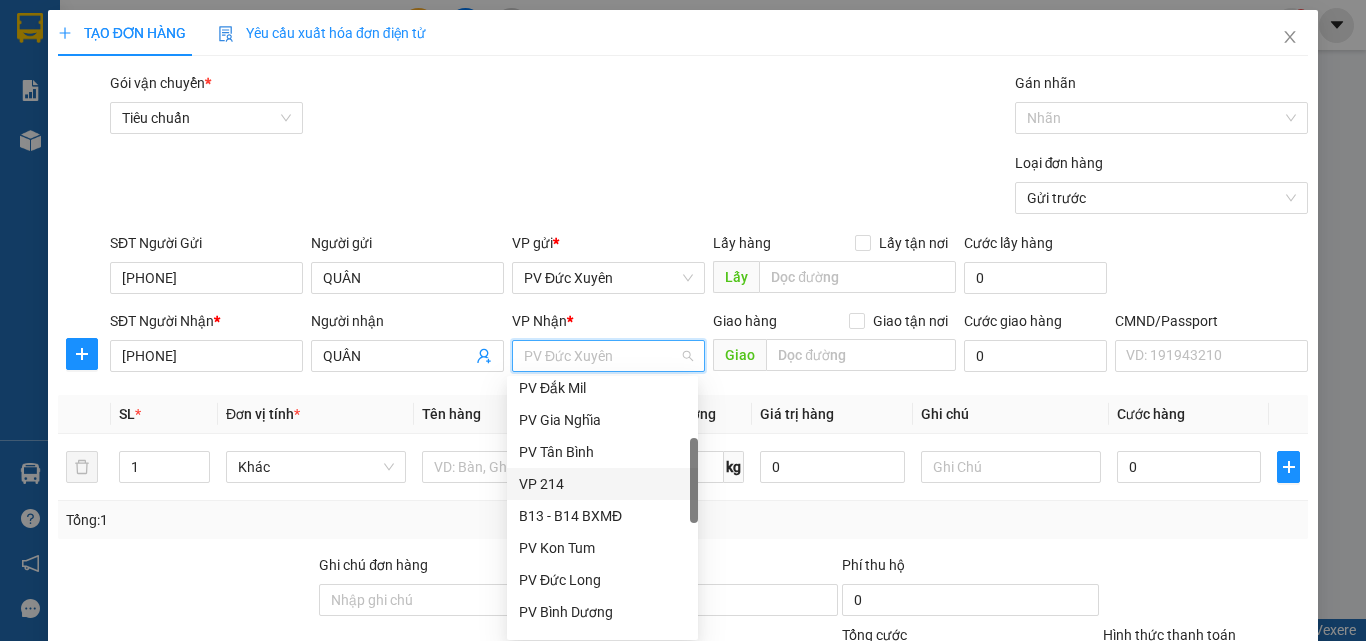 click on "VP 214" at bounding box center [602, 484] 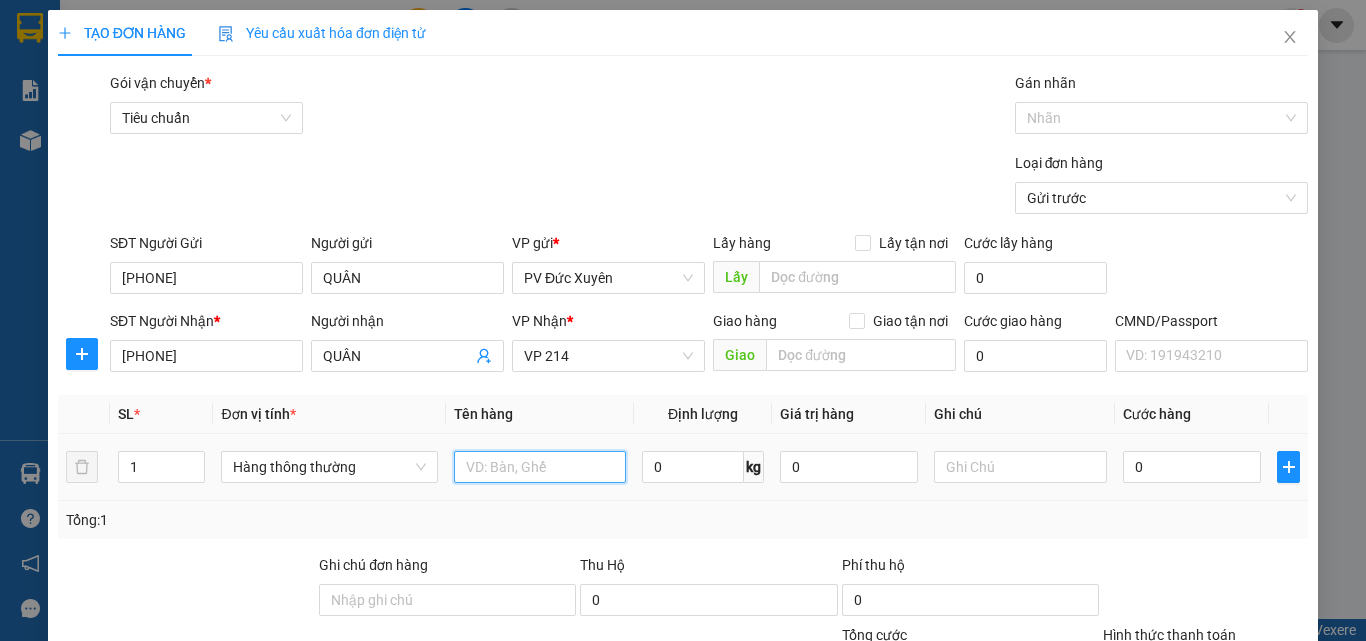click at bounding box center [540, 467] 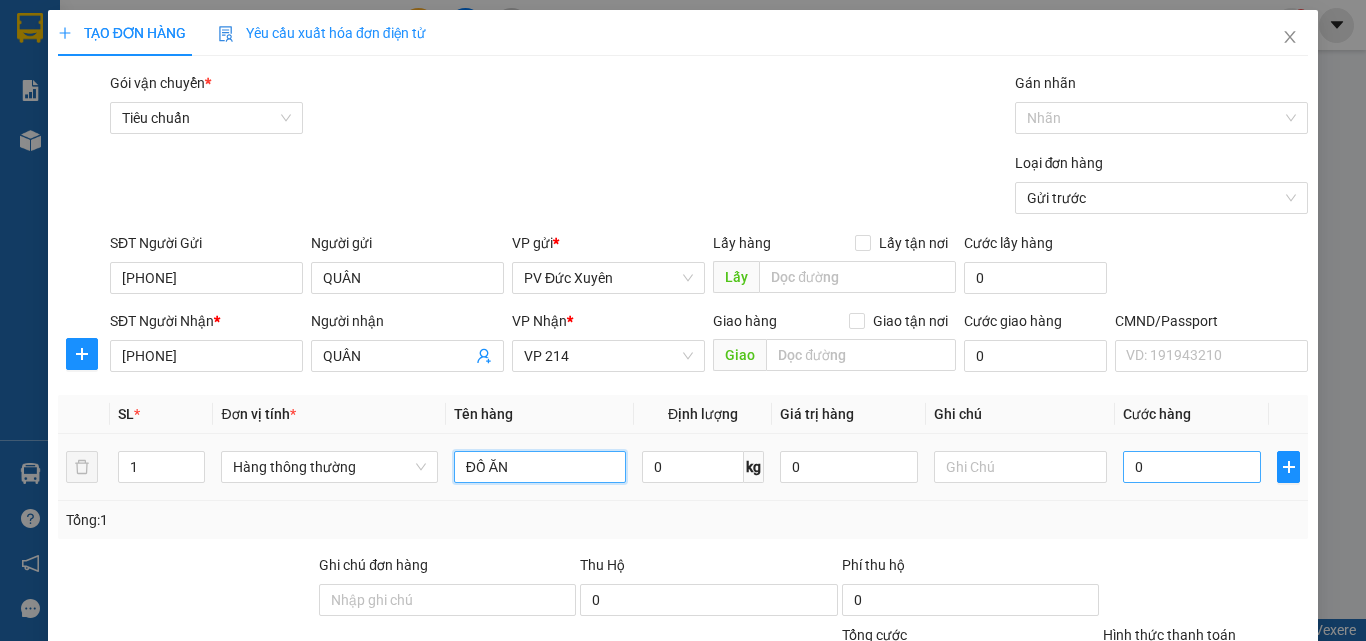 type on "ĐỒ ĂN" 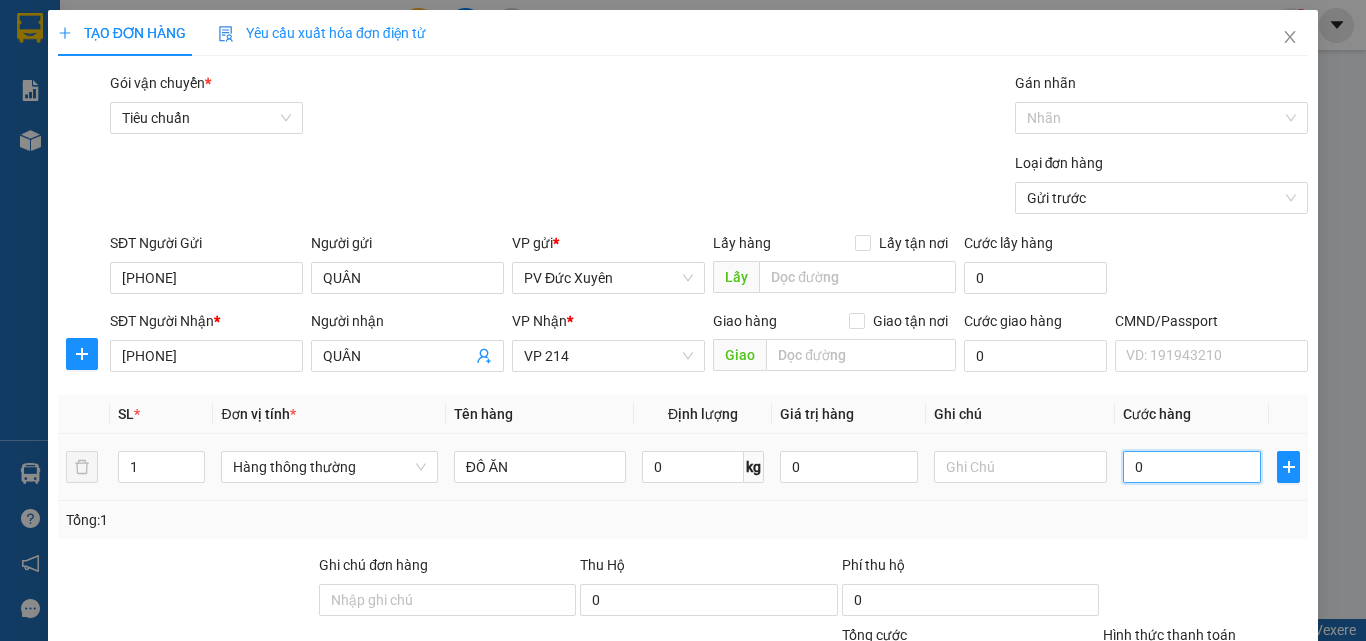 click on "0" at bounding box center (1192, 467) 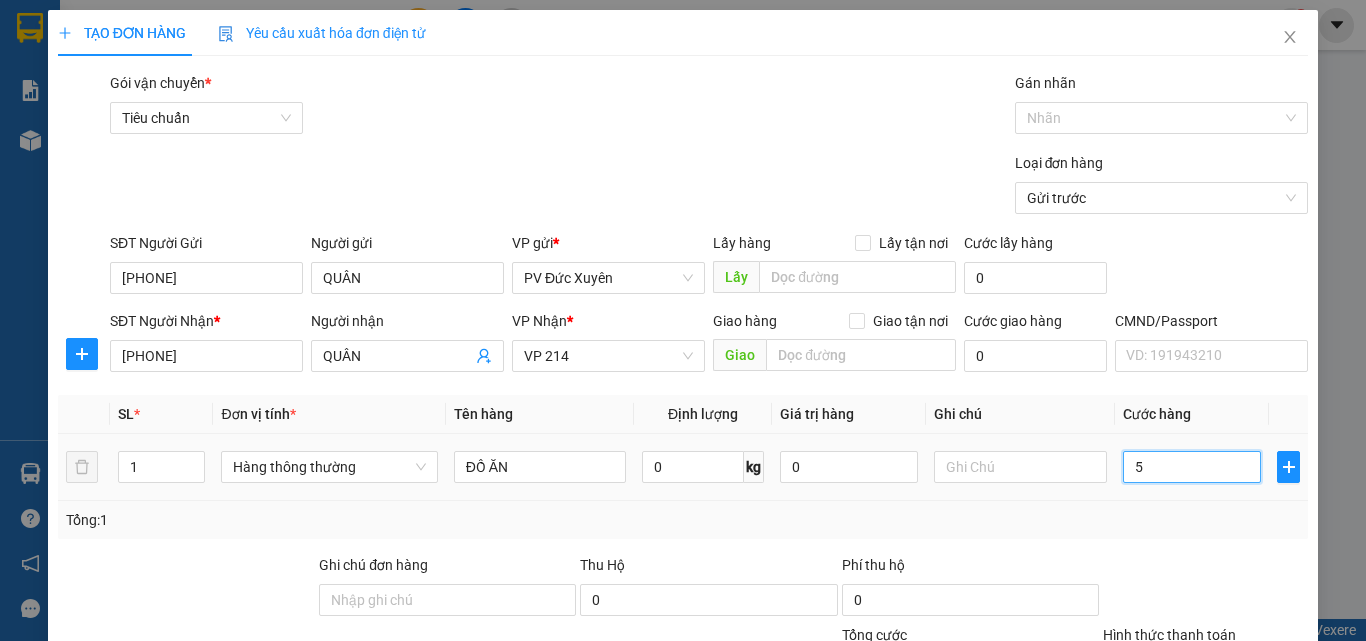 type on "50" 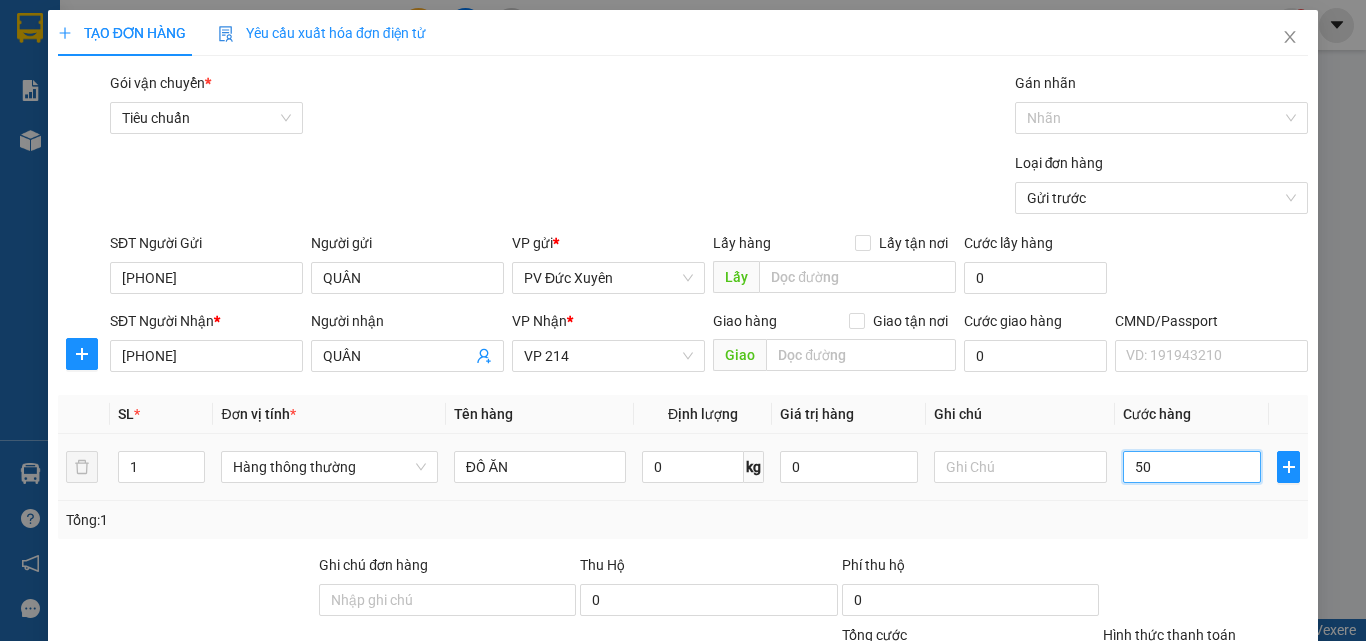type on "500" 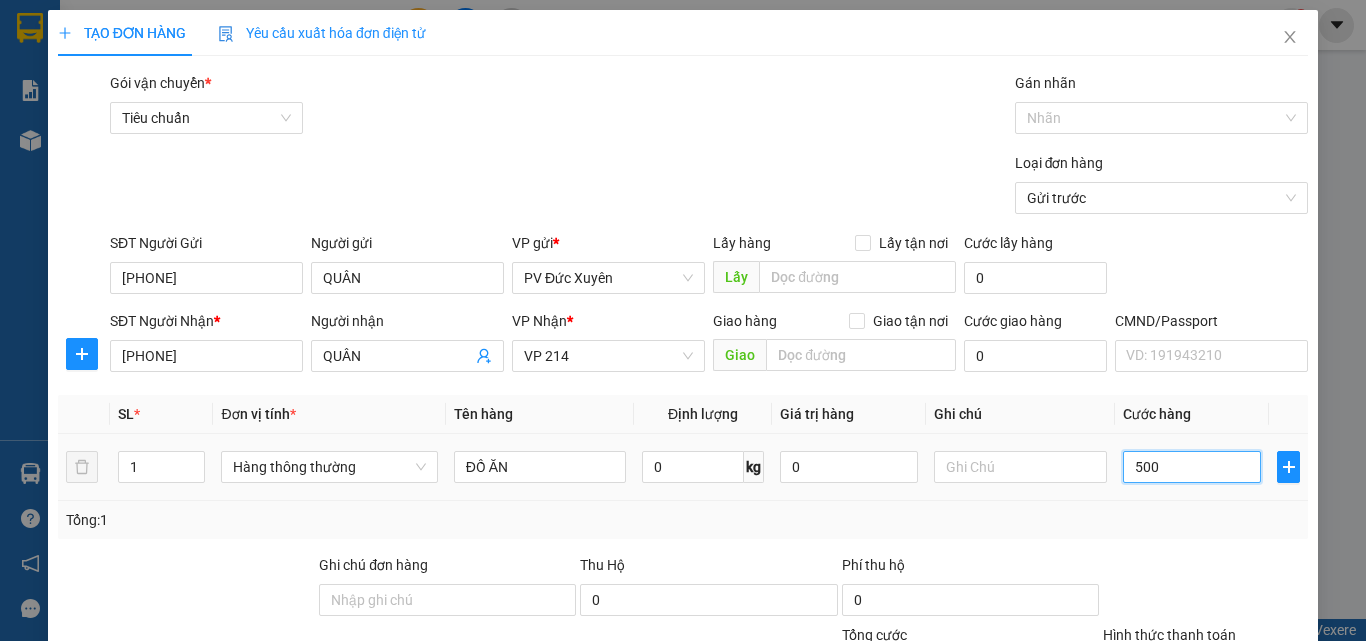 type on "5.000" 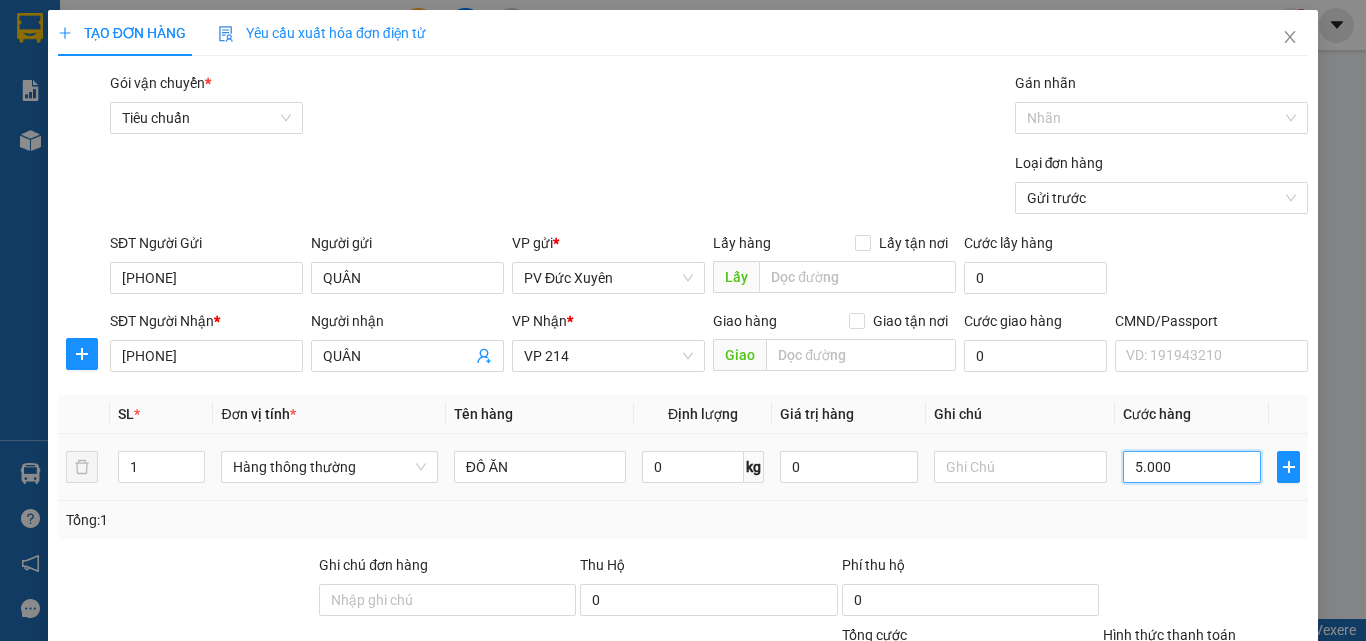 type on "50.000" 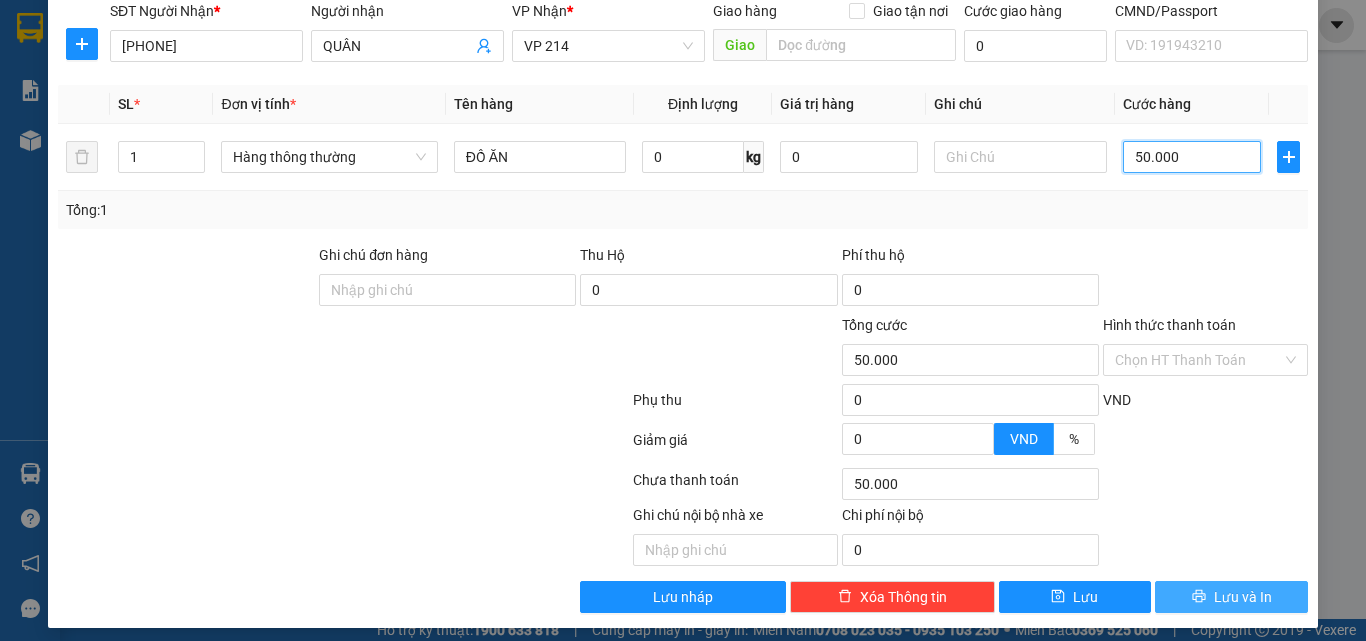 scroll, scrollTop: 321, scrollLeft: 0, axis: vertical 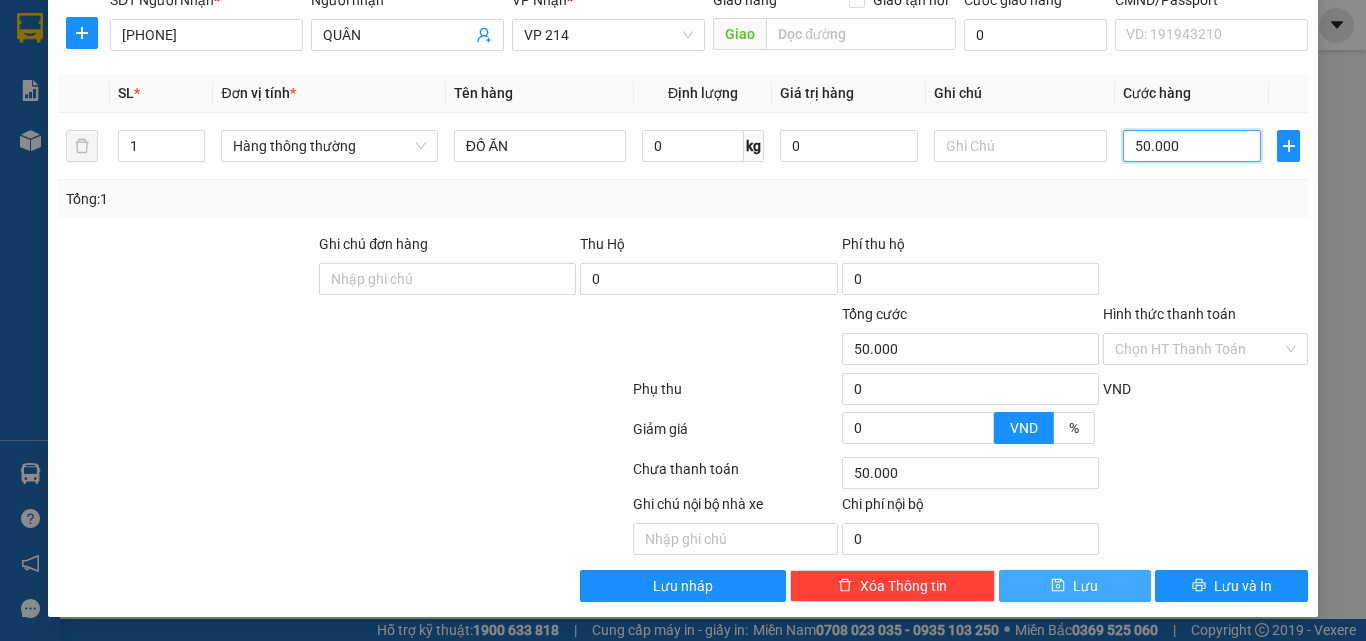 type on "50.000" 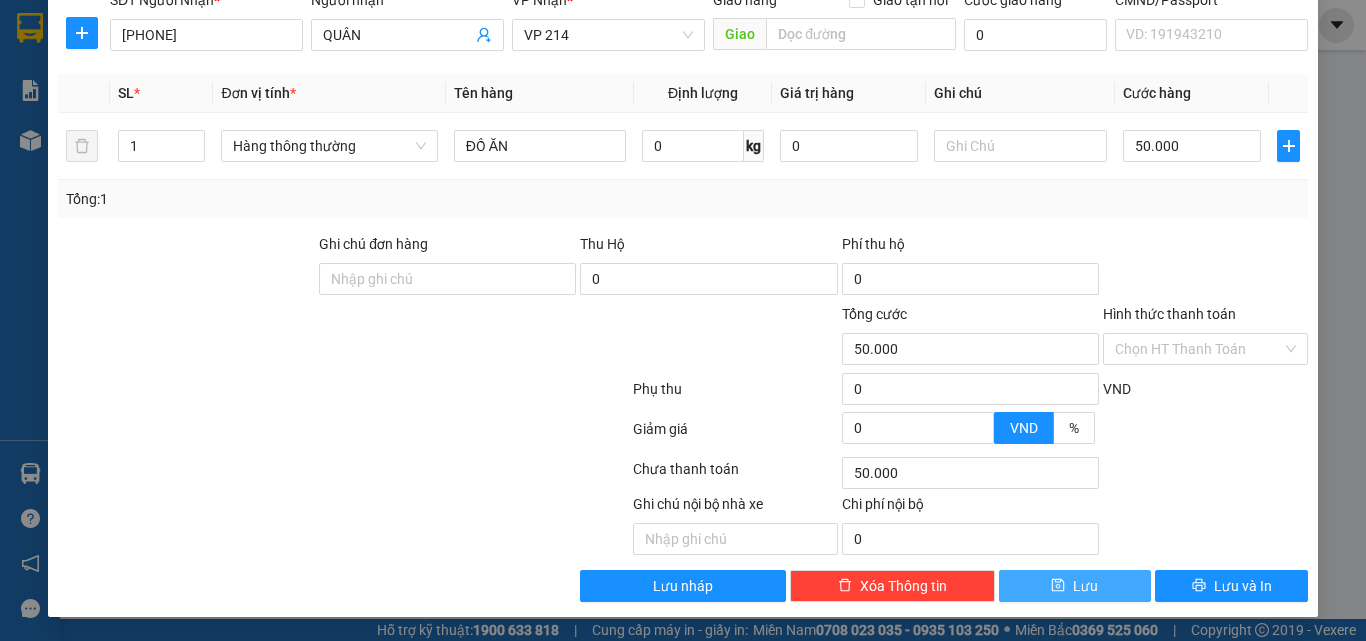click on "Lưu" at bounding box center [1085, 586] 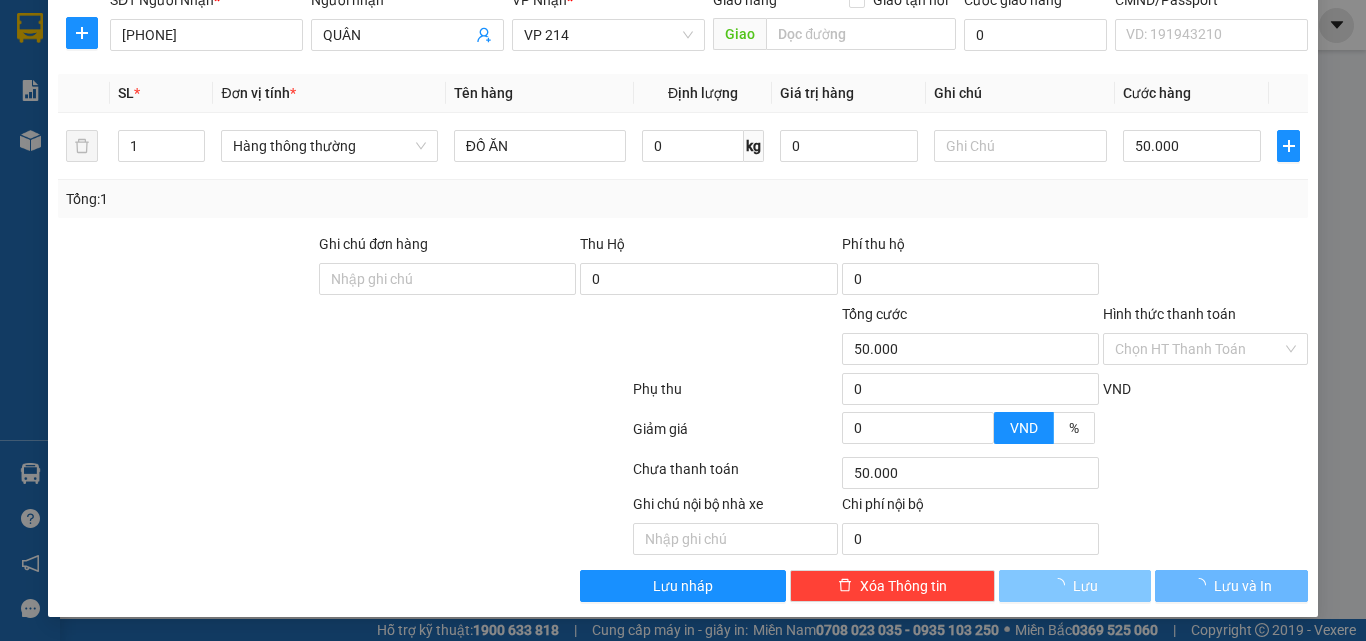 type 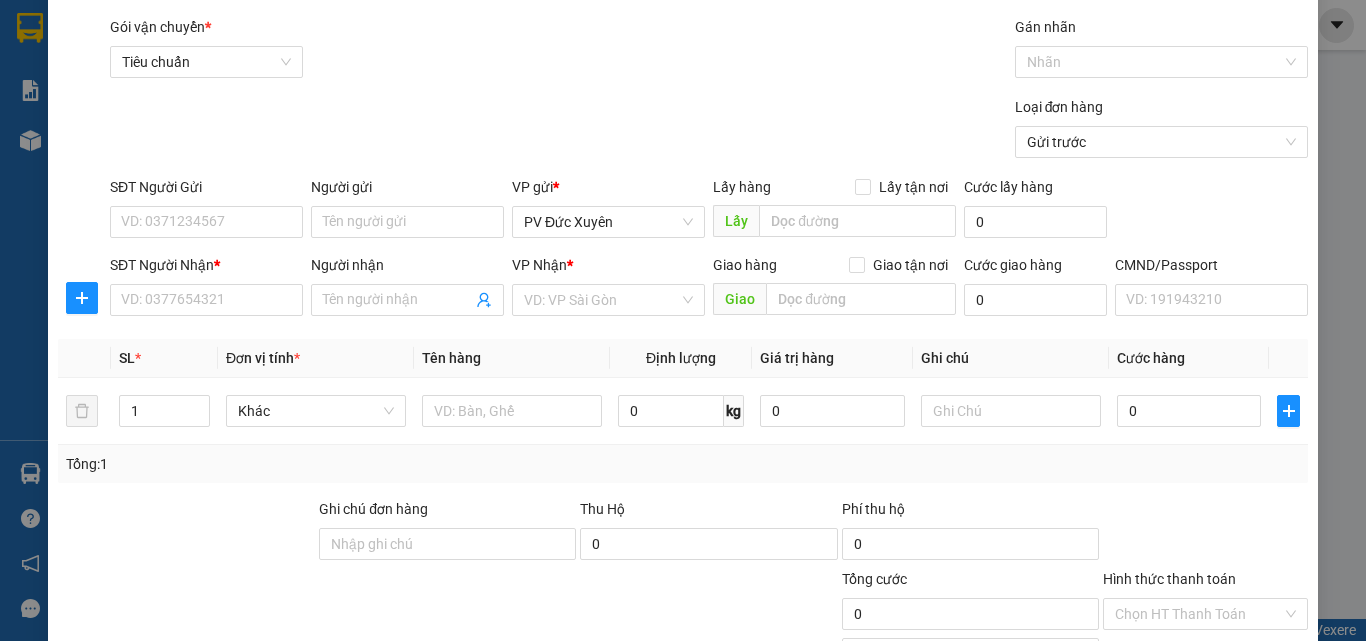 scroll, scrollTop: 21, scrollLeft: 0, axis: vertical 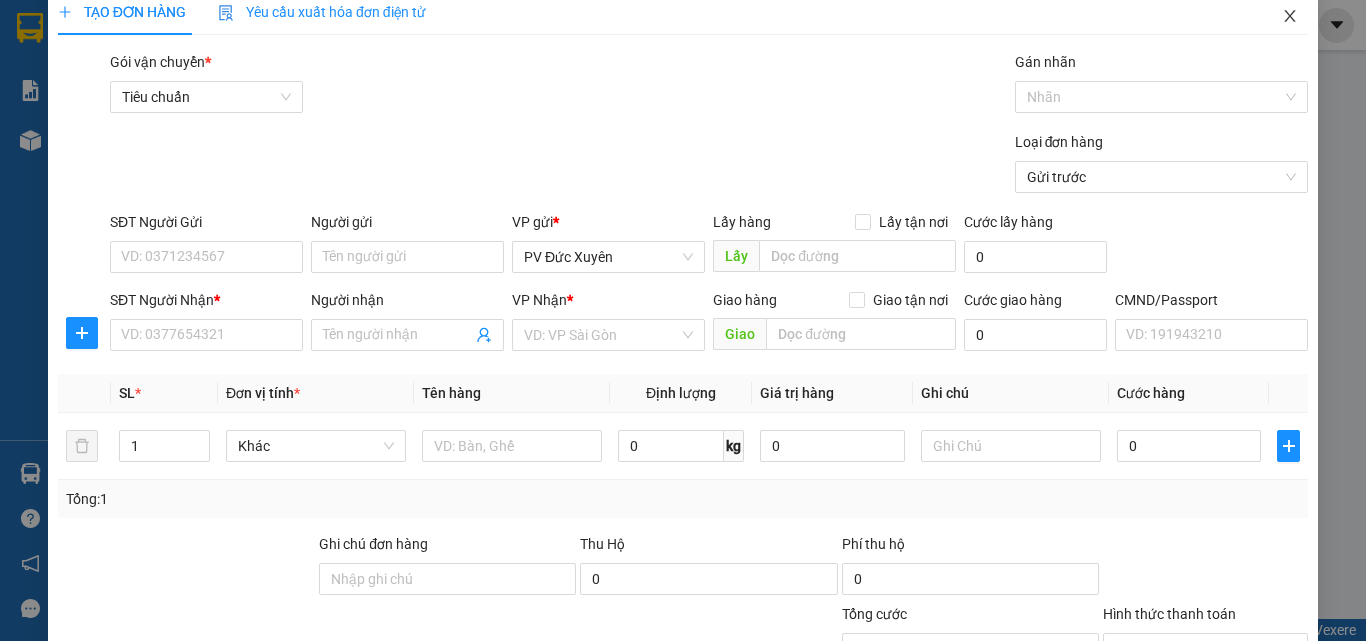 click 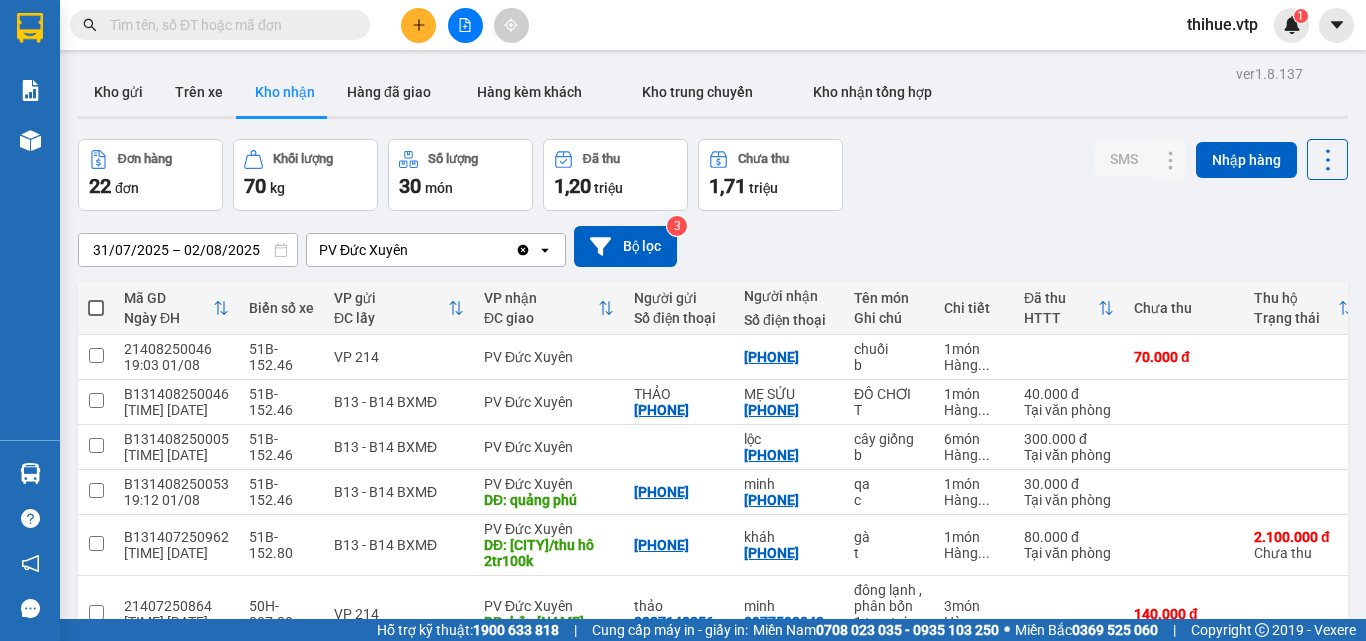 click on "PV Đức Xuyên" at bounding box center [363, 250] 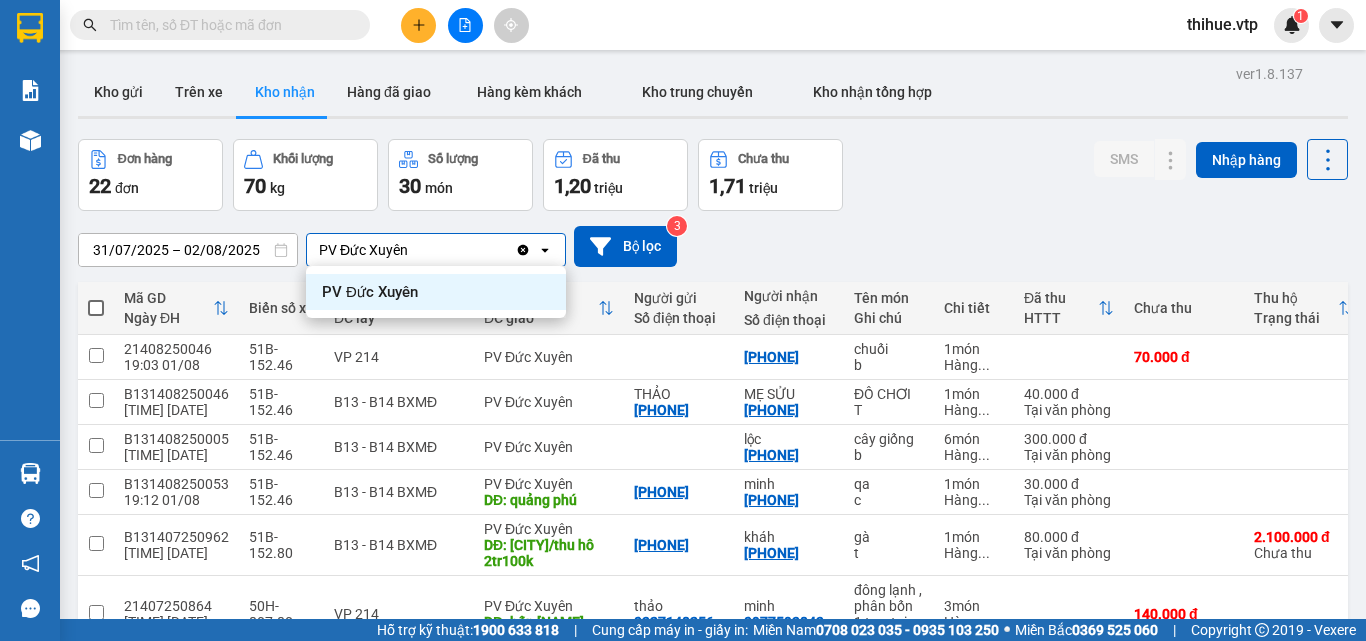click on "PV Đức Xuyên" at bounding box center [363, 250] 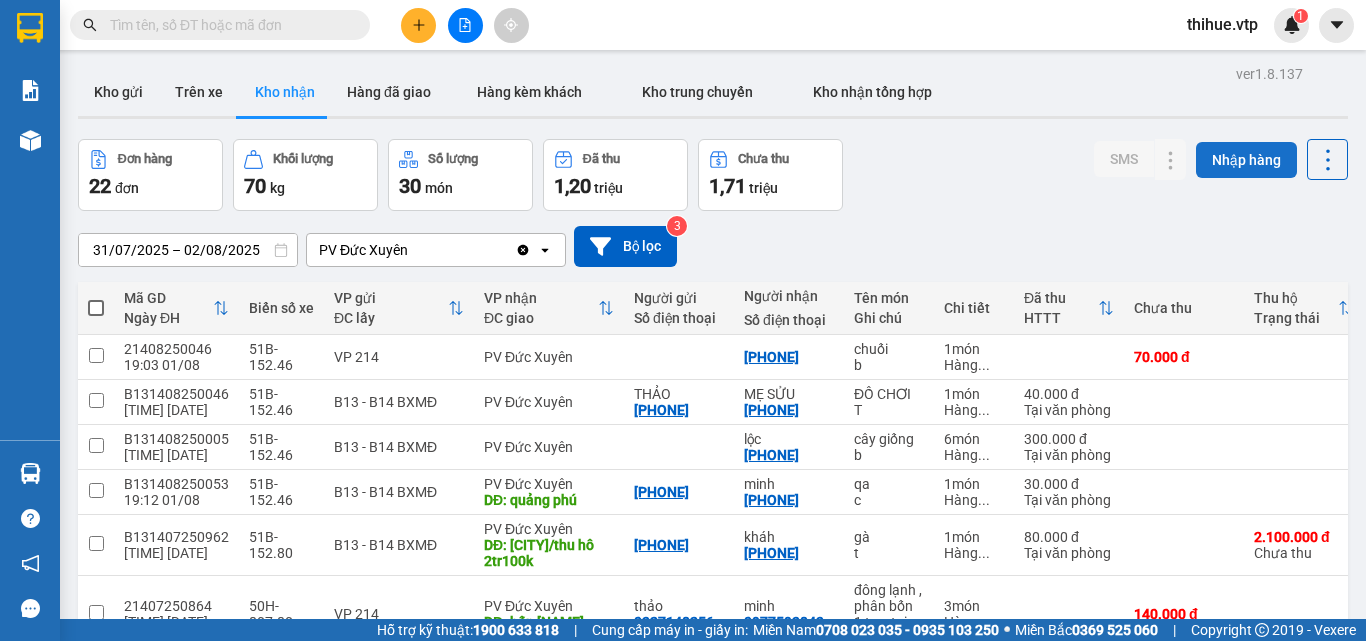 click on "Nhập hàng" at bounding box center (1246, 160) 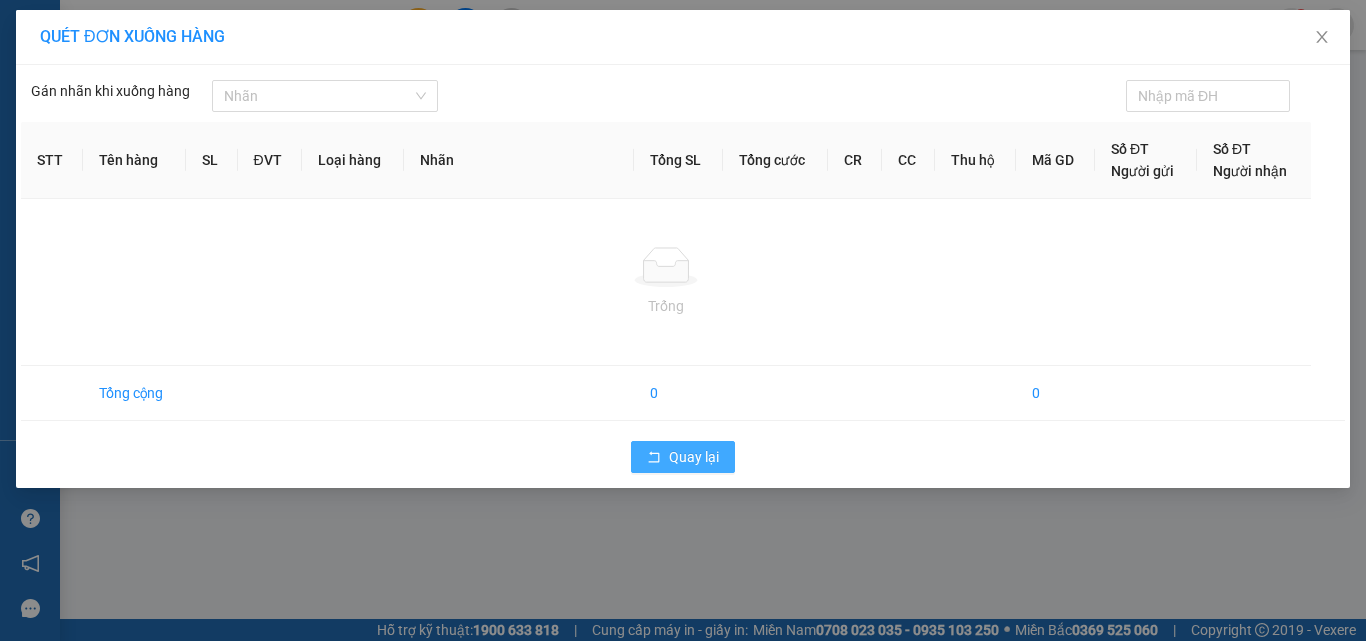 click on "Quay lại" at bounding box center [694, 457] 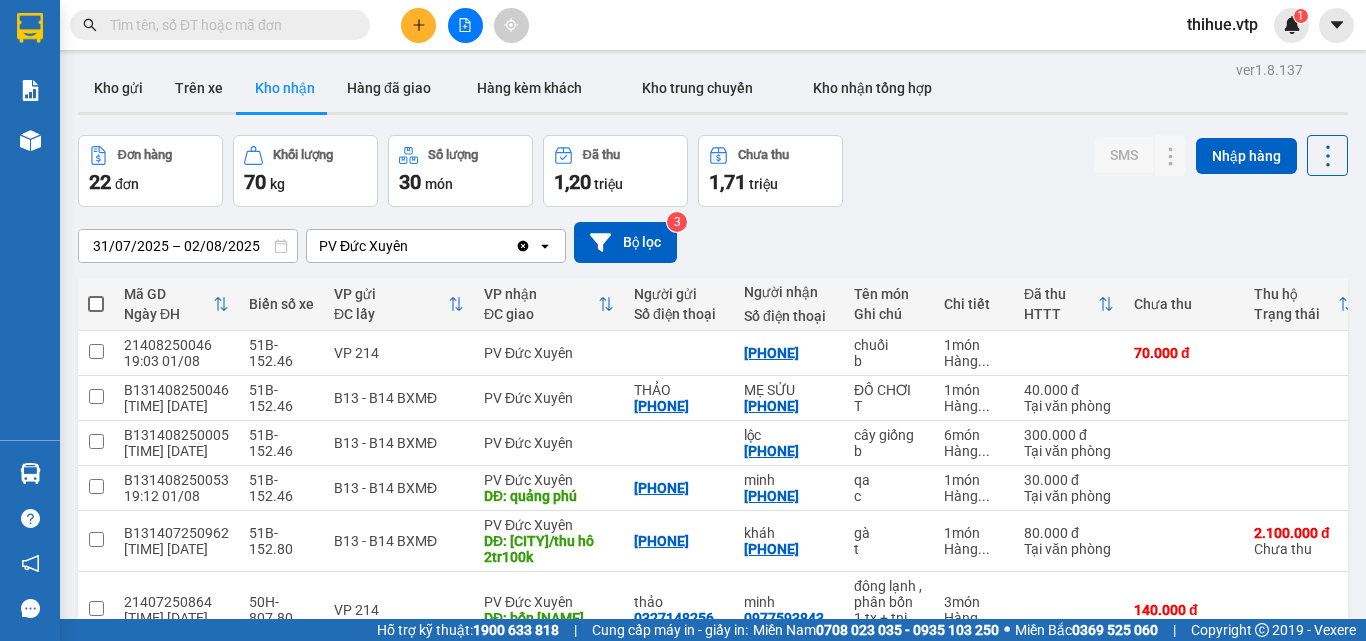 scroll, scrollTop: 0, scrollLeft: 0, axis: both 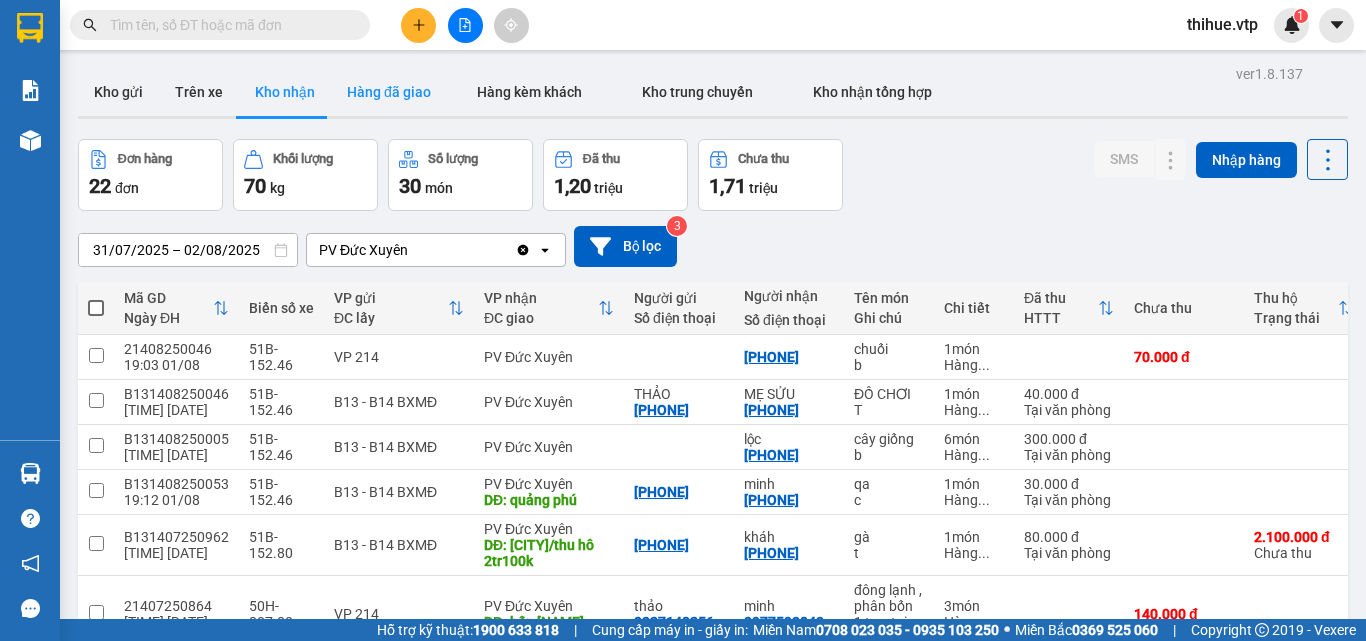 click on "Hàng đã giao" at bounding box center (389, 92) 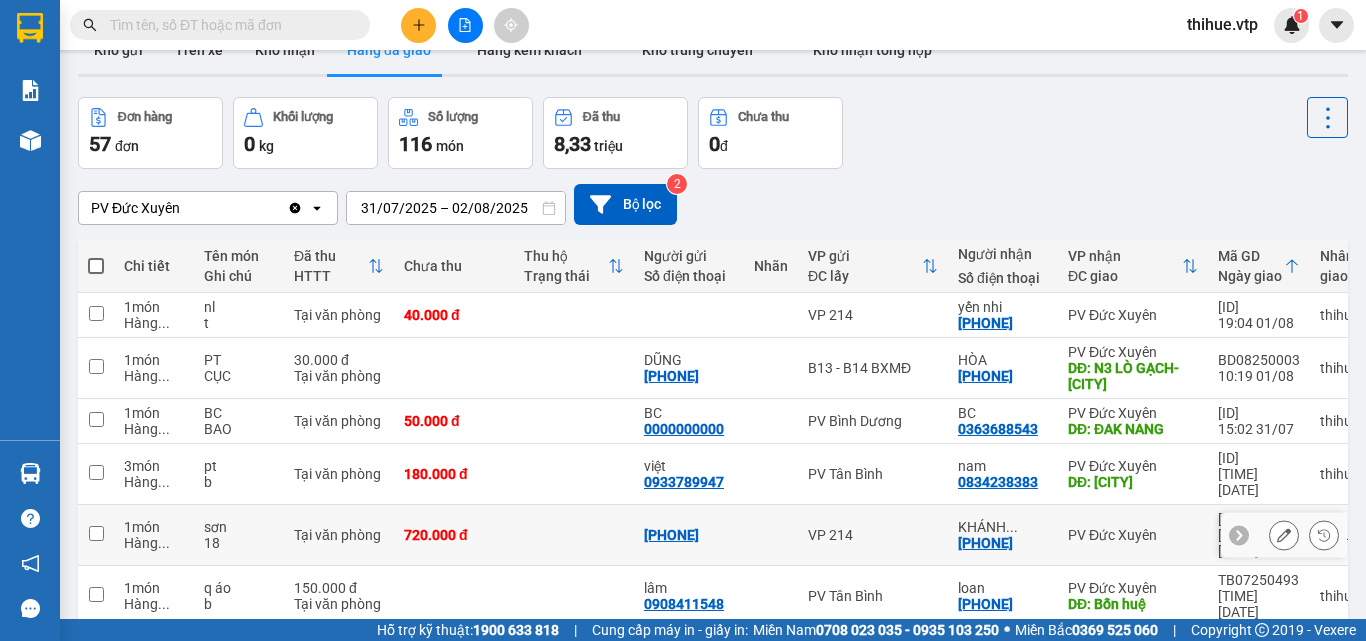 scroll, scrollTop: 0, scrollLeft: 0, axis: both 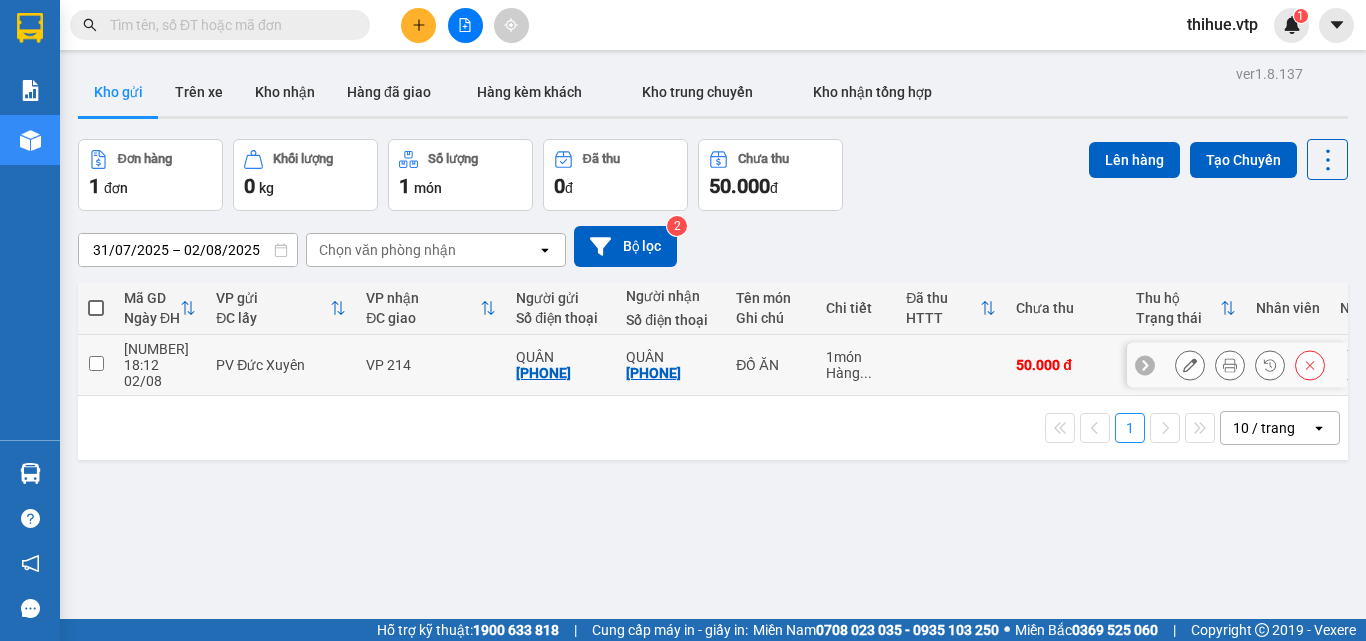 click at bounding box center [96, 363] 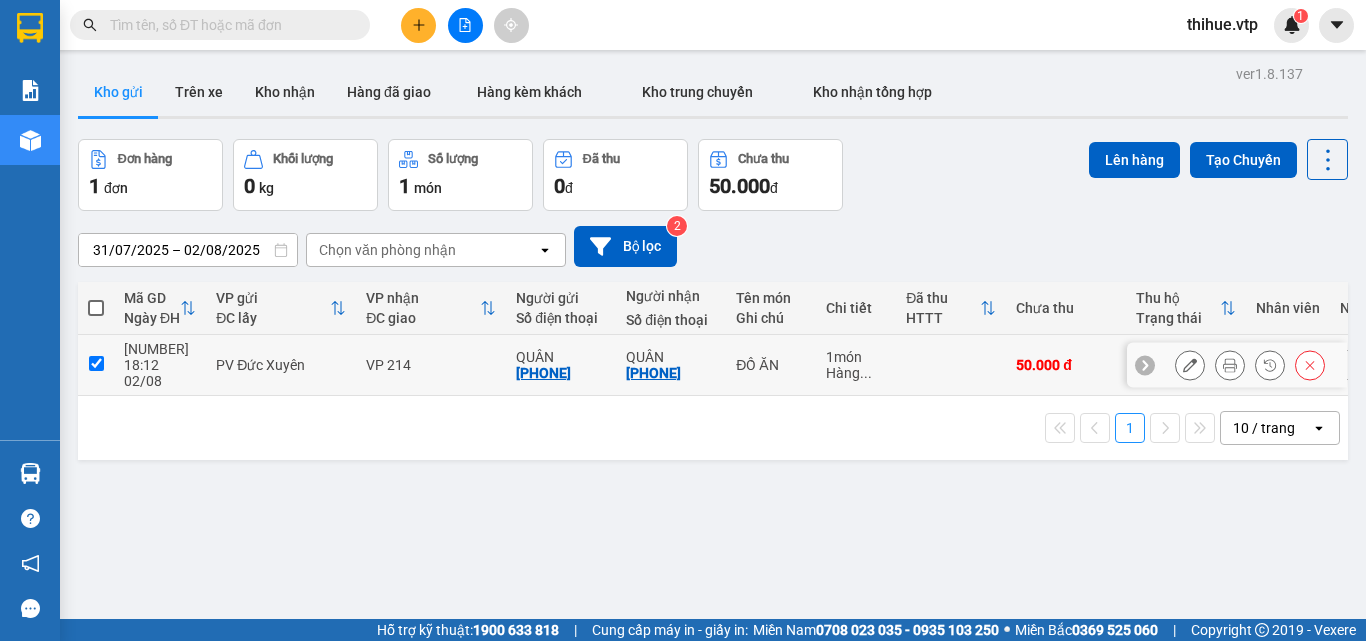checkbox on "true" 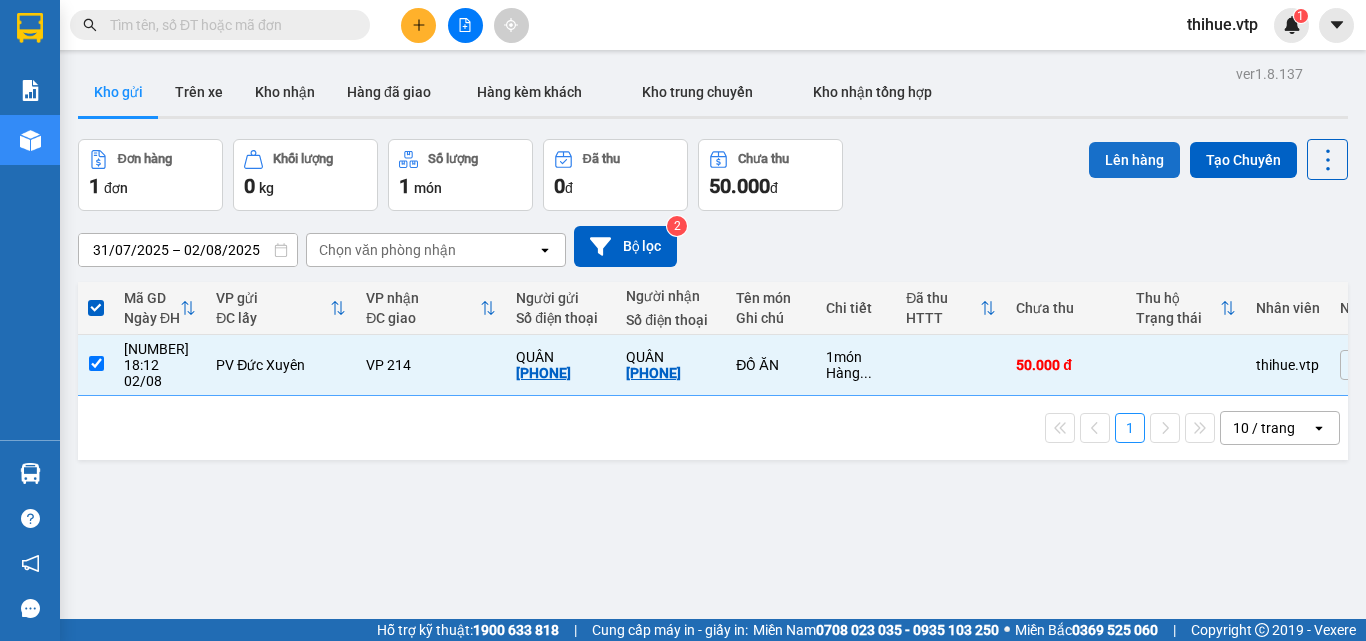 click on "Lên hàng" at bounding box center (1134, 160) 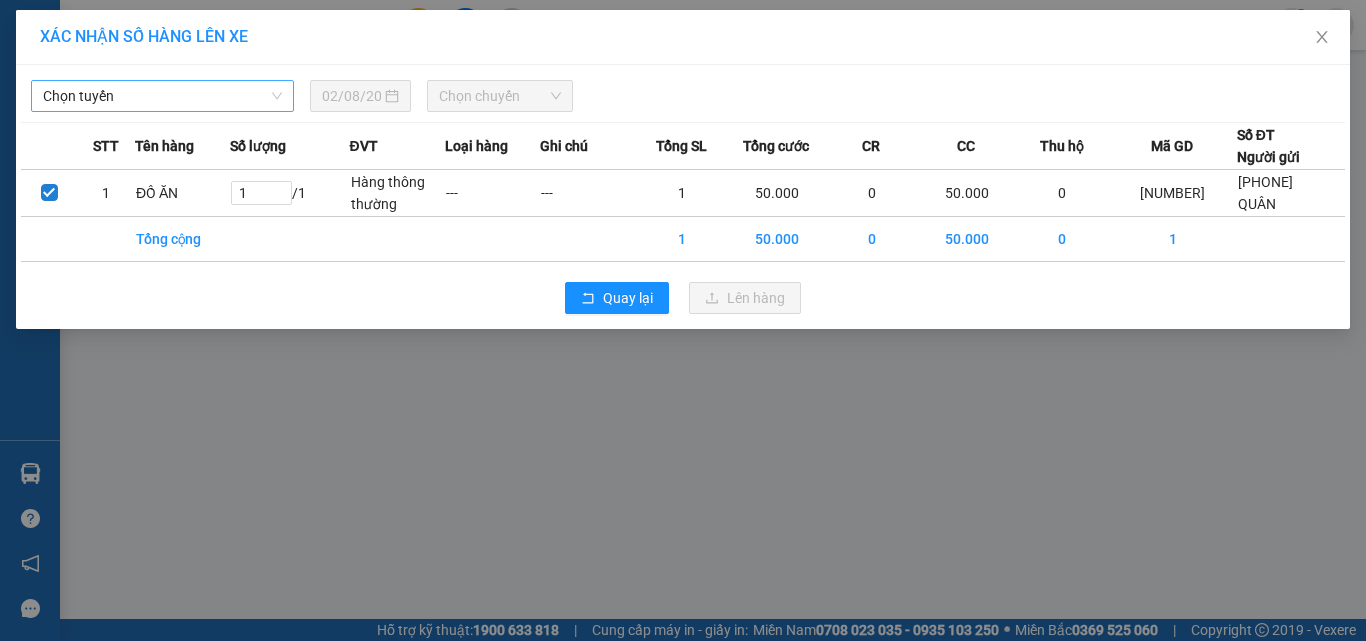 click on "Chọn tuyến" at bounding box center (162, 96) 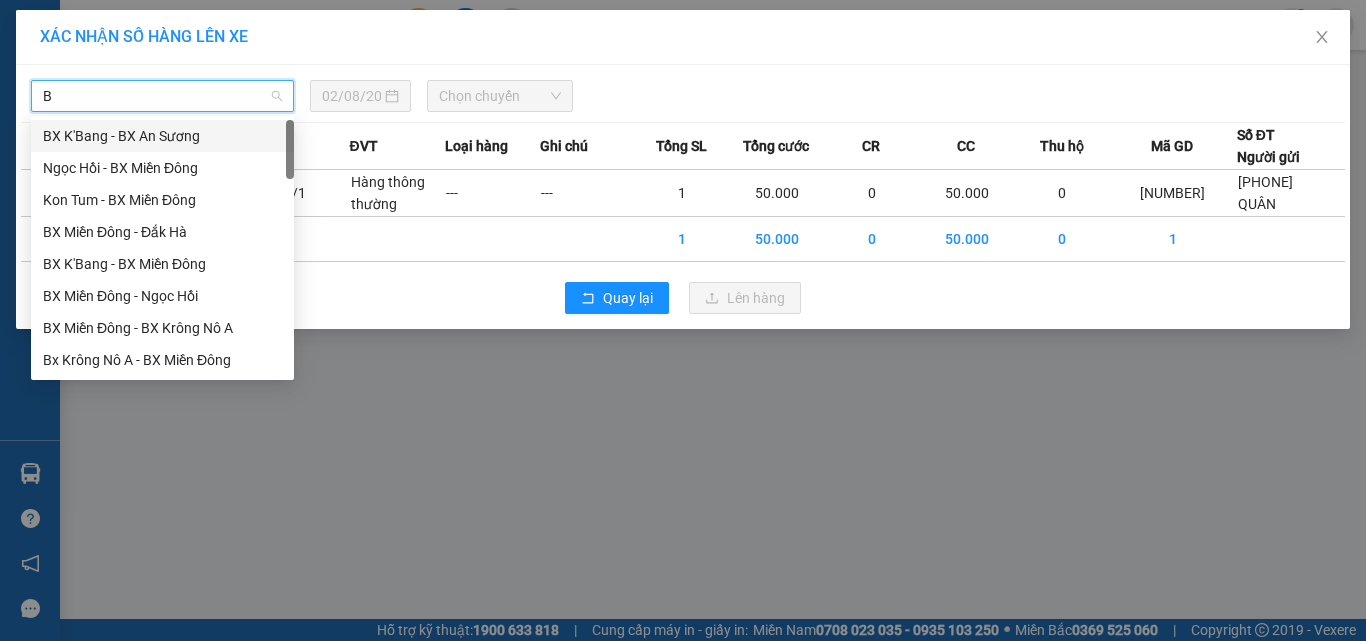 type on "B" 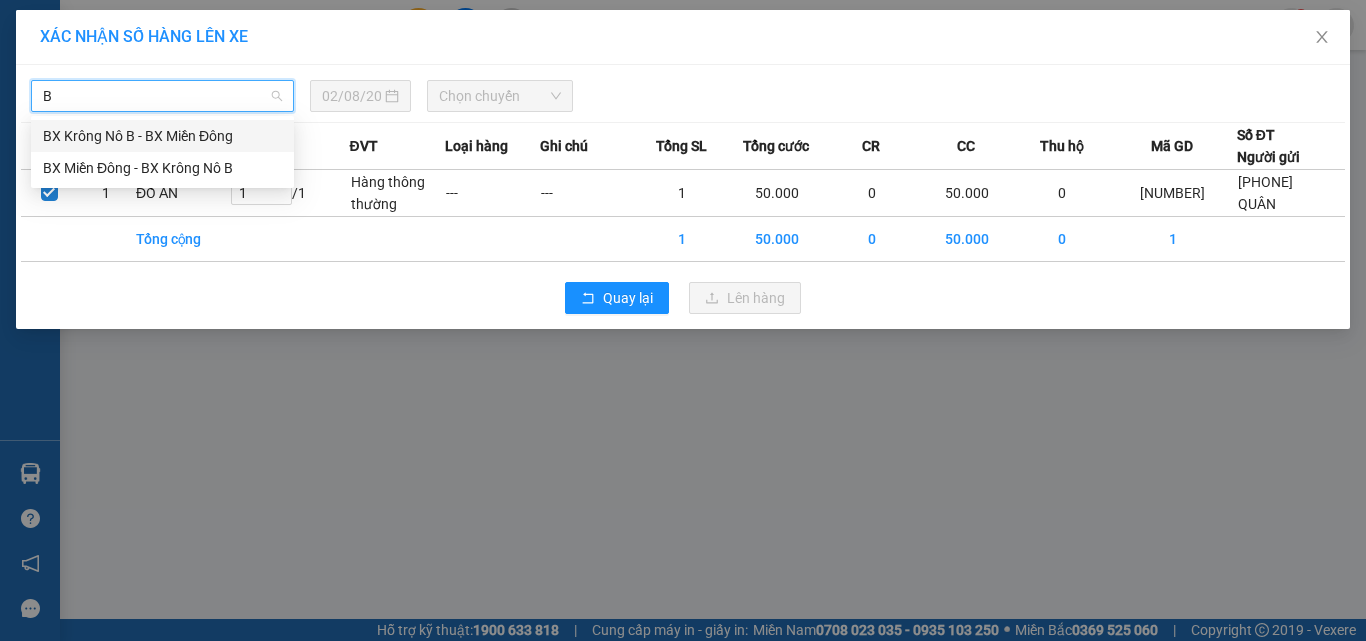click on "BX Krông Nô B - BX Miền Đông" at bounding box center [162, 136] 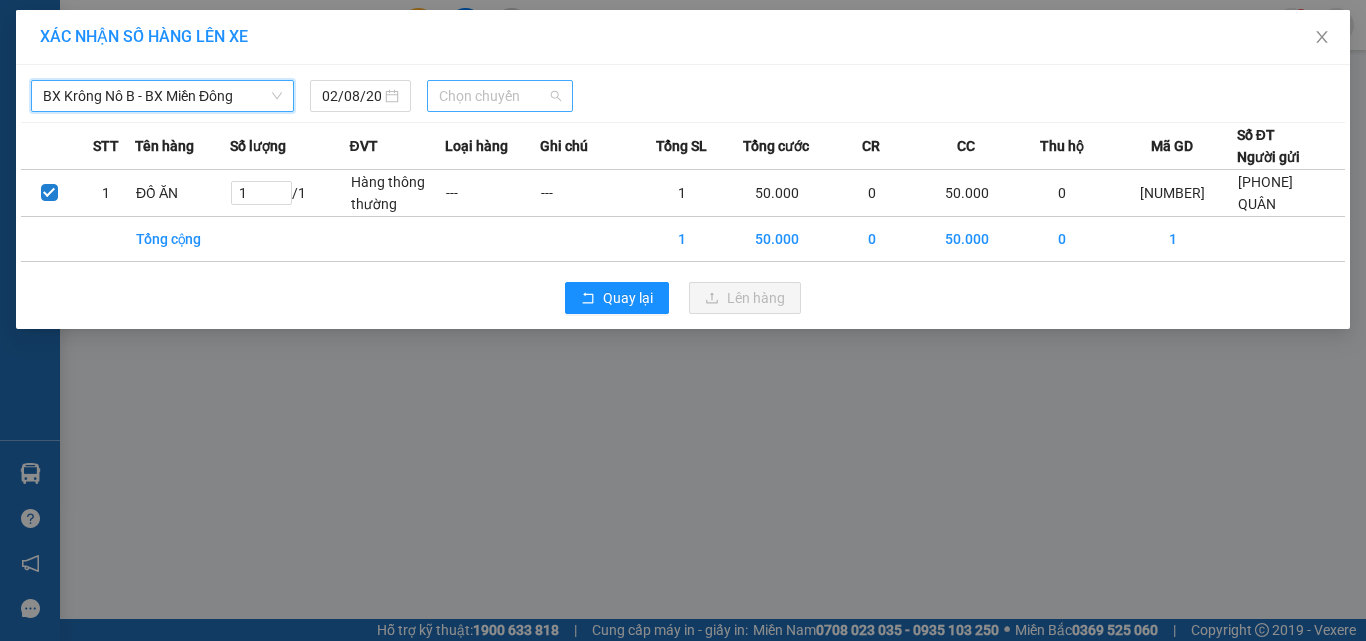 click on "Chọn chuyến" at bounding box center [500, 96] 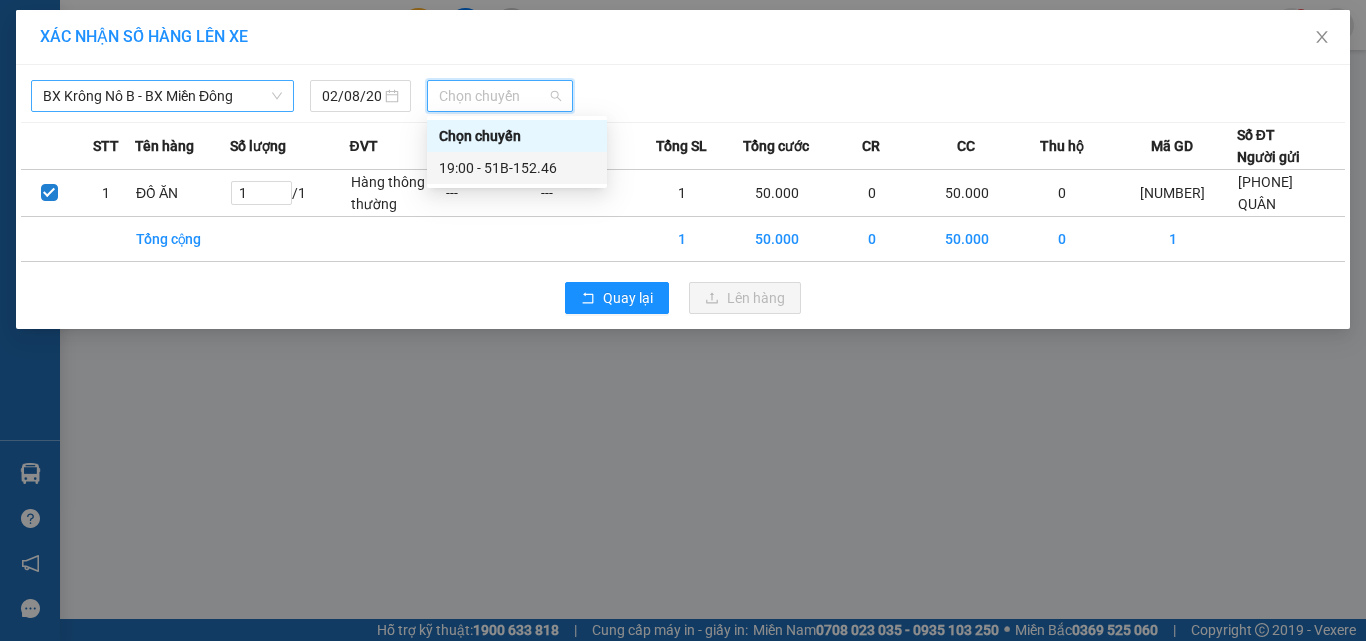 click on "19:00     - 51B-152.46" at bounding box center [517, 168] 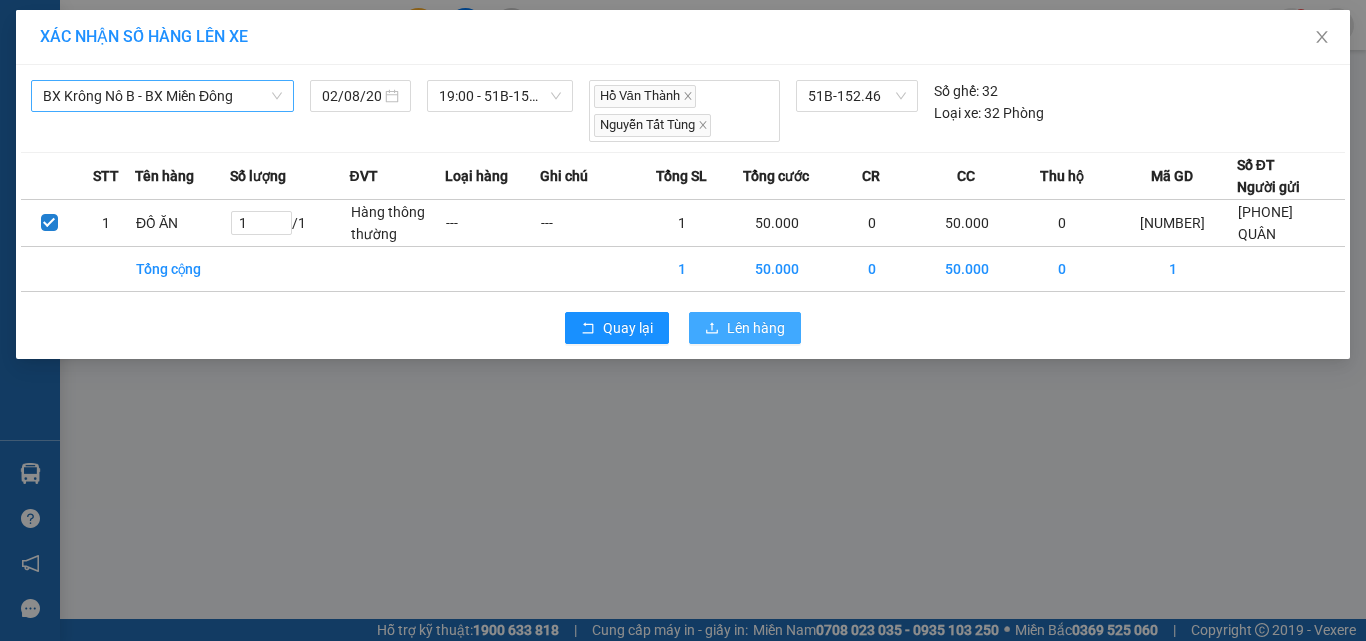 click on "Lên hàng" at bounding box center (756, 328) 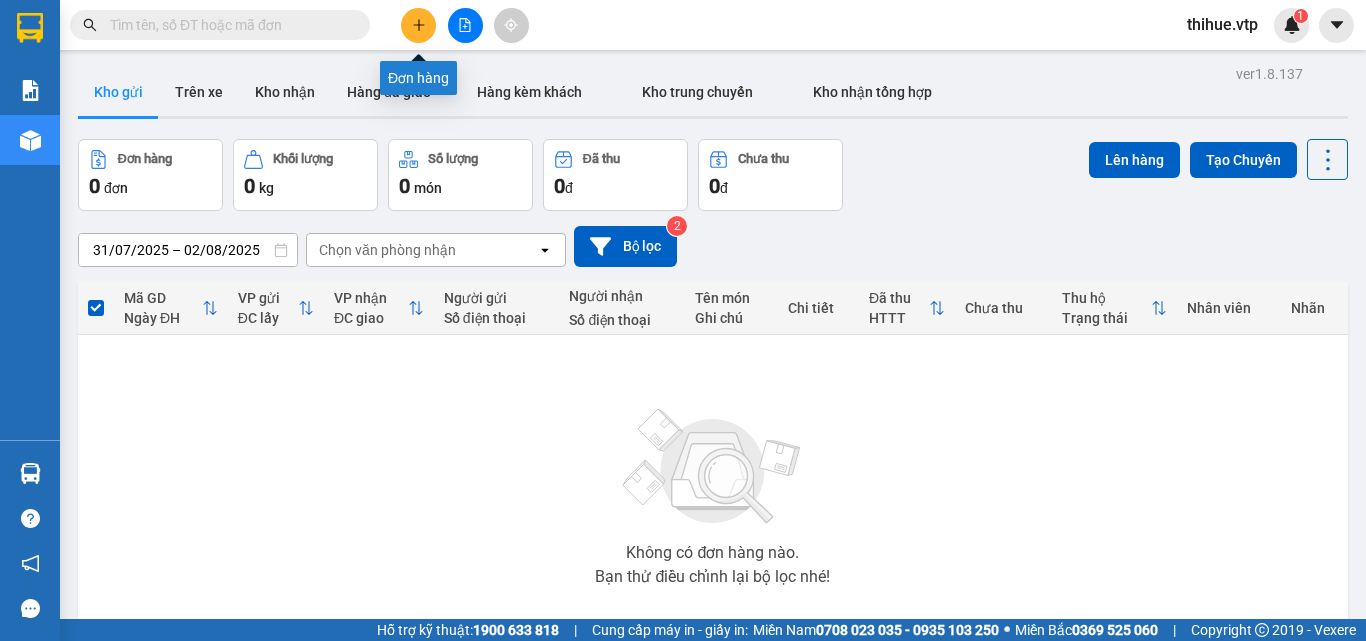 click 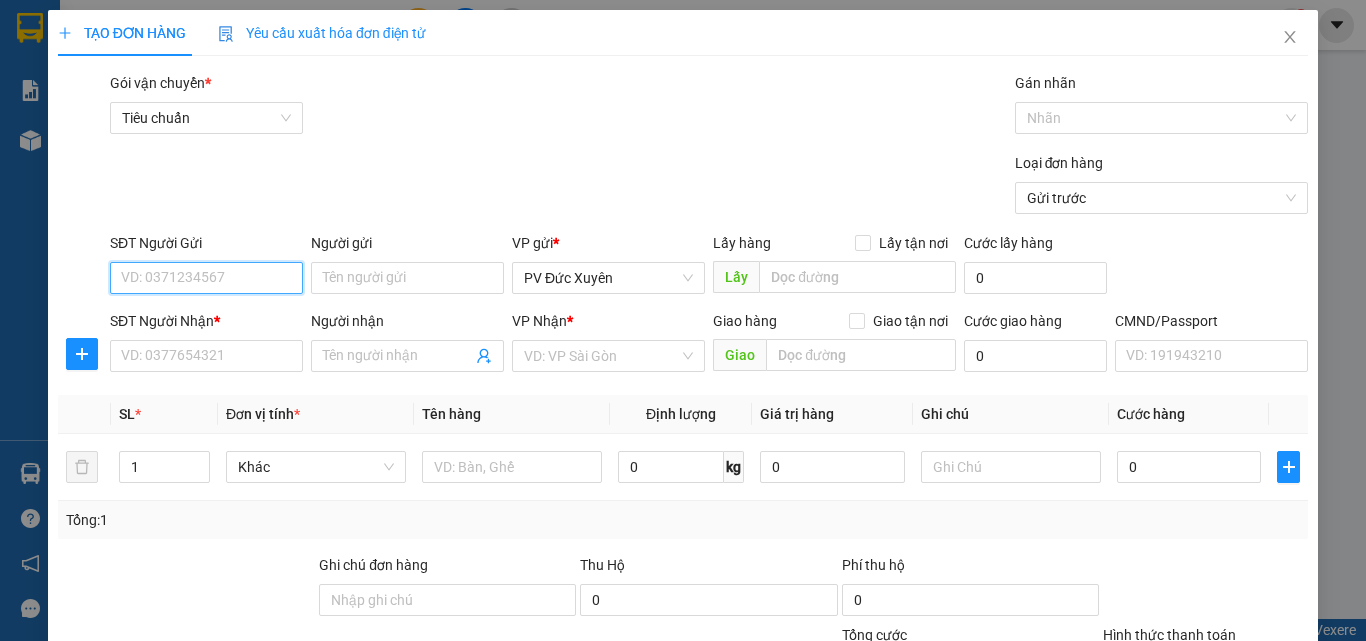 click on "SĐT Người Gửi" at bounding box center [206, 278] 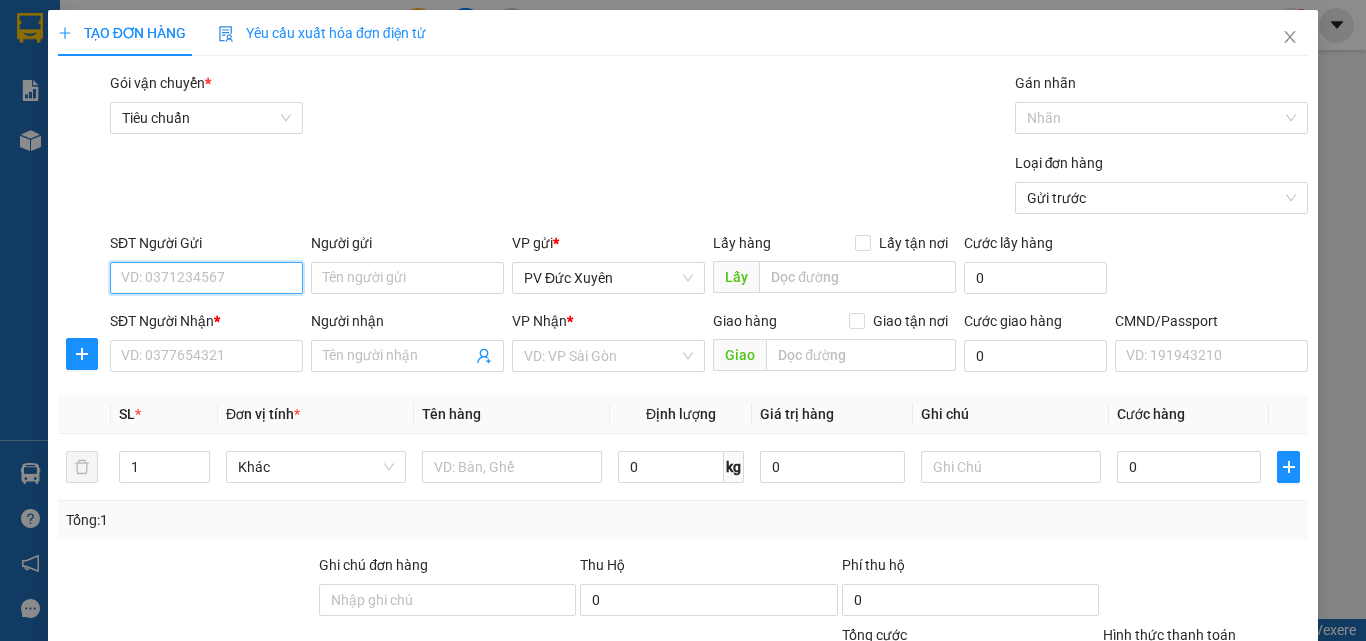 drag, startPoint x: 225, startPoint y: 272, endPoint x: 185, endPoint y: 272, distance: 40 